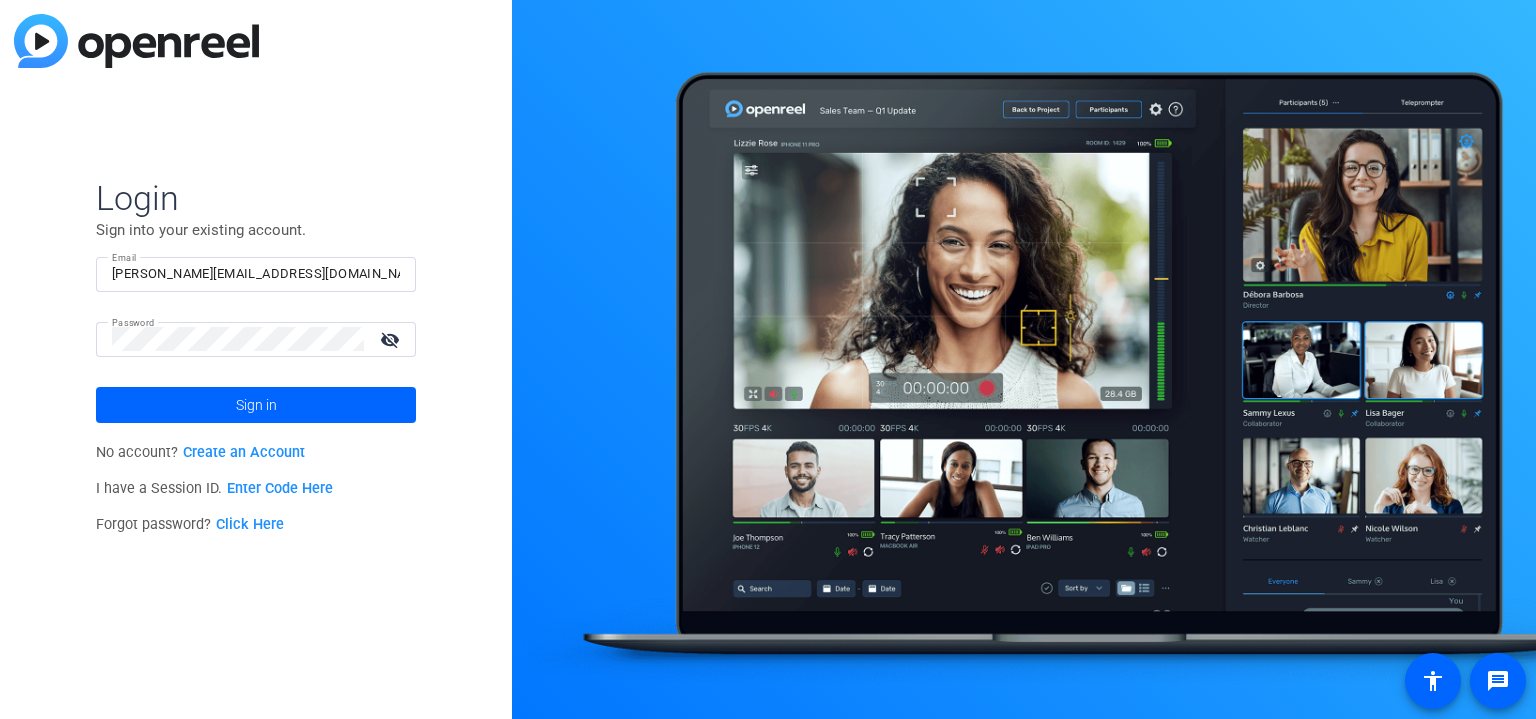 scroll, scrollTop: 0, scrollLeft: 0, axis: both 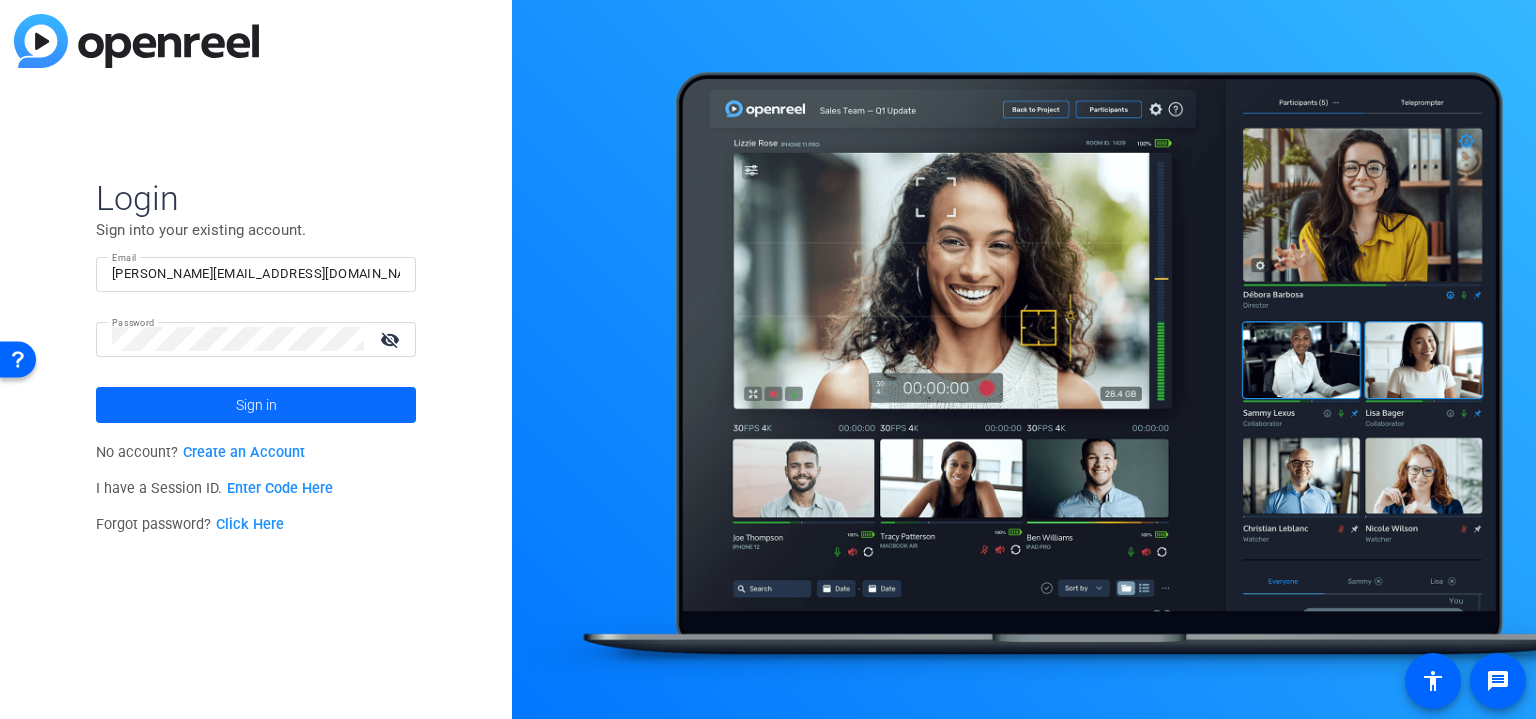 click on "Sign in" 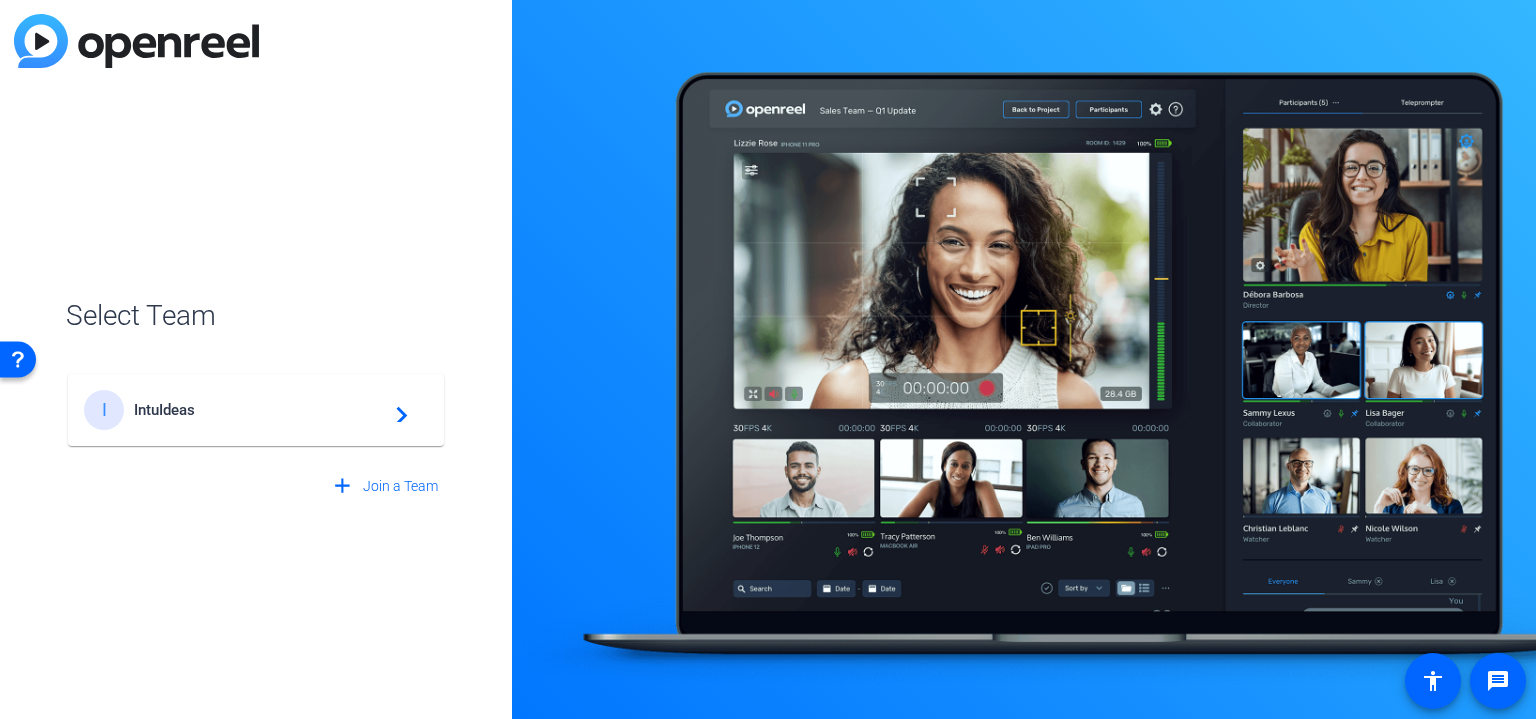click on "IntuIdeas" 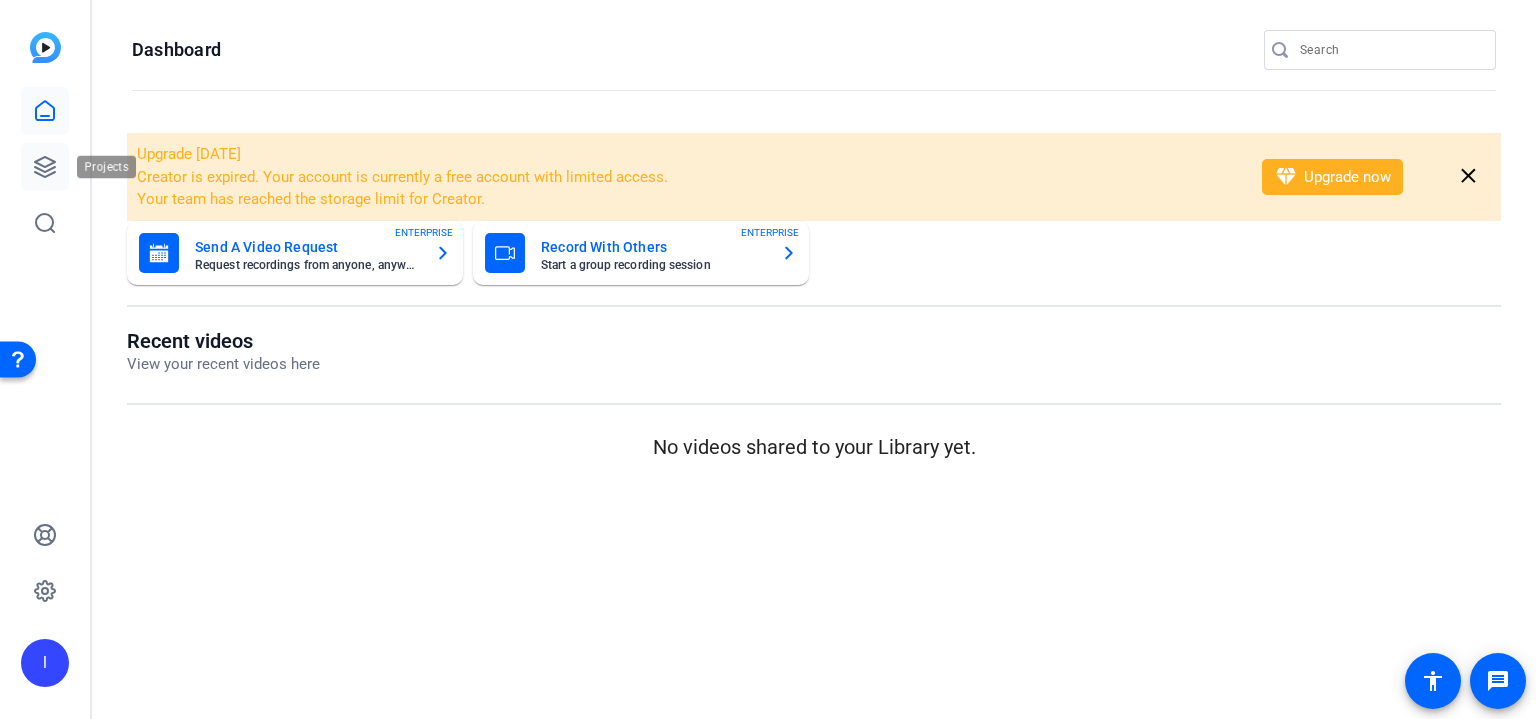 click 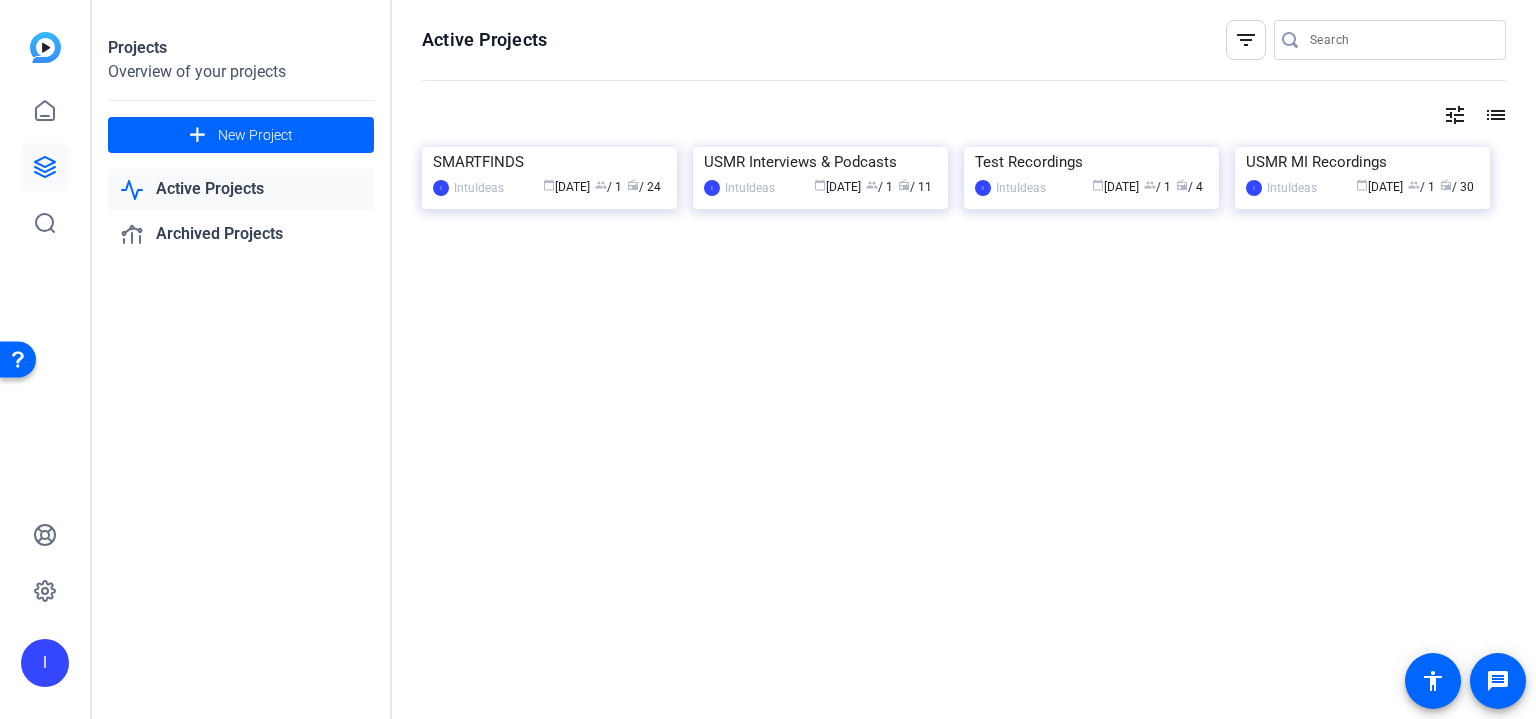 click on "I" 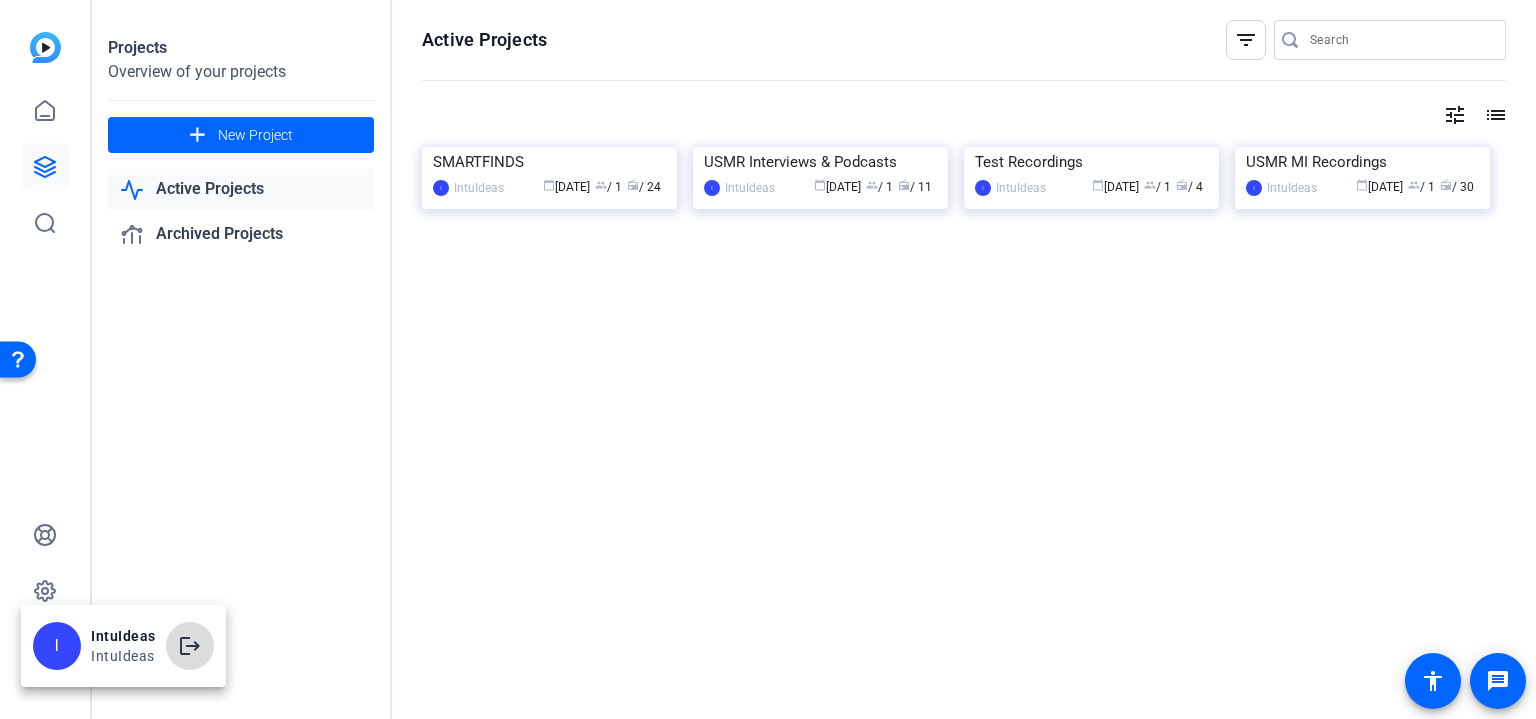 click on "logout" at bounding box center [190, 646] 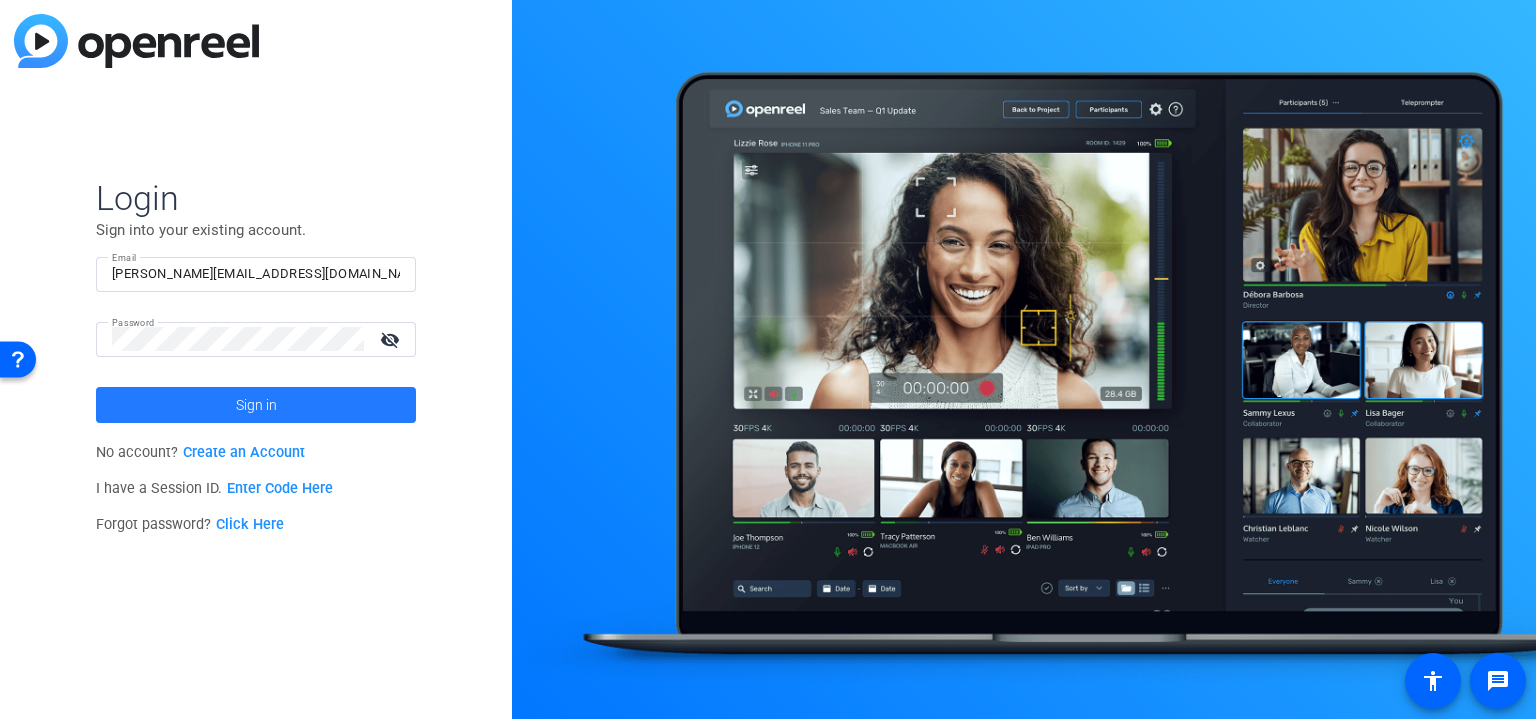 click 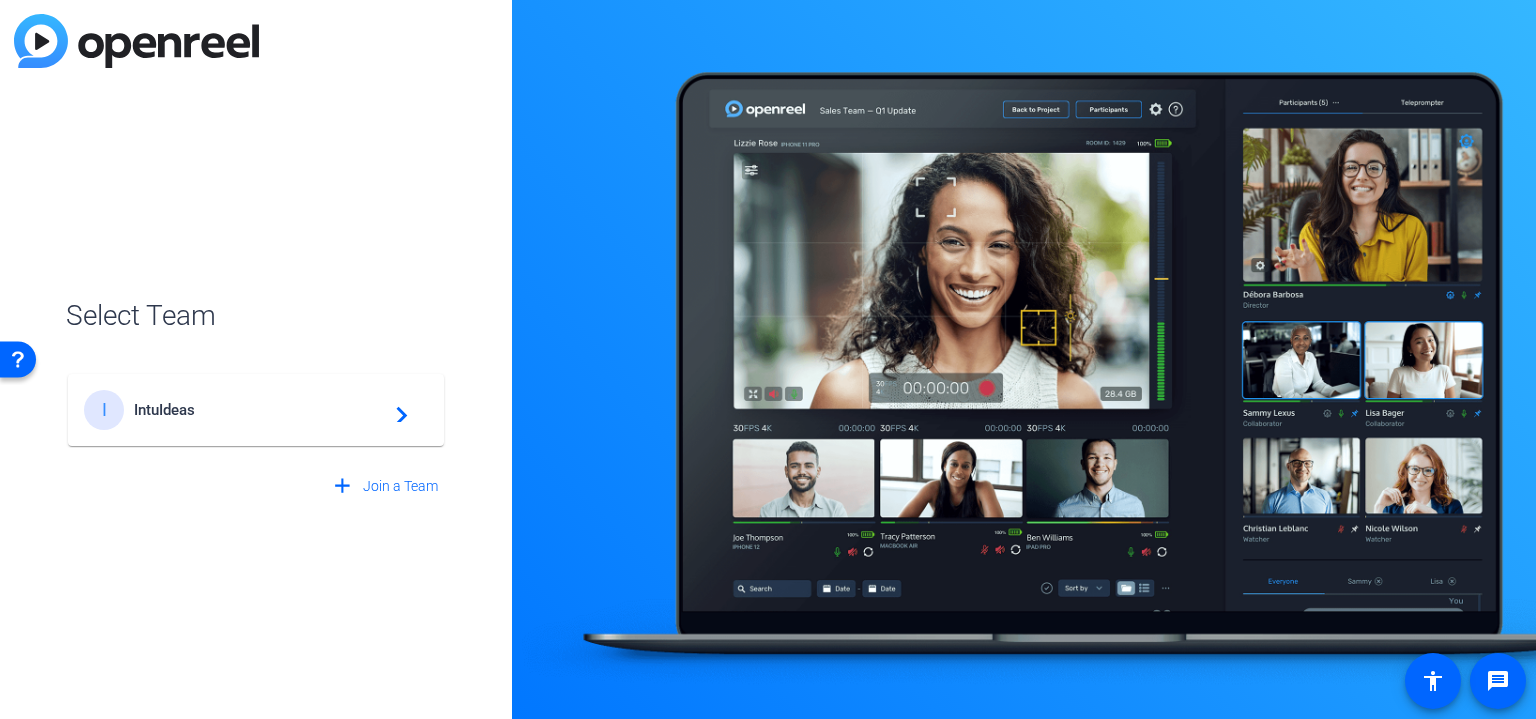 click on "IntuIdeas" 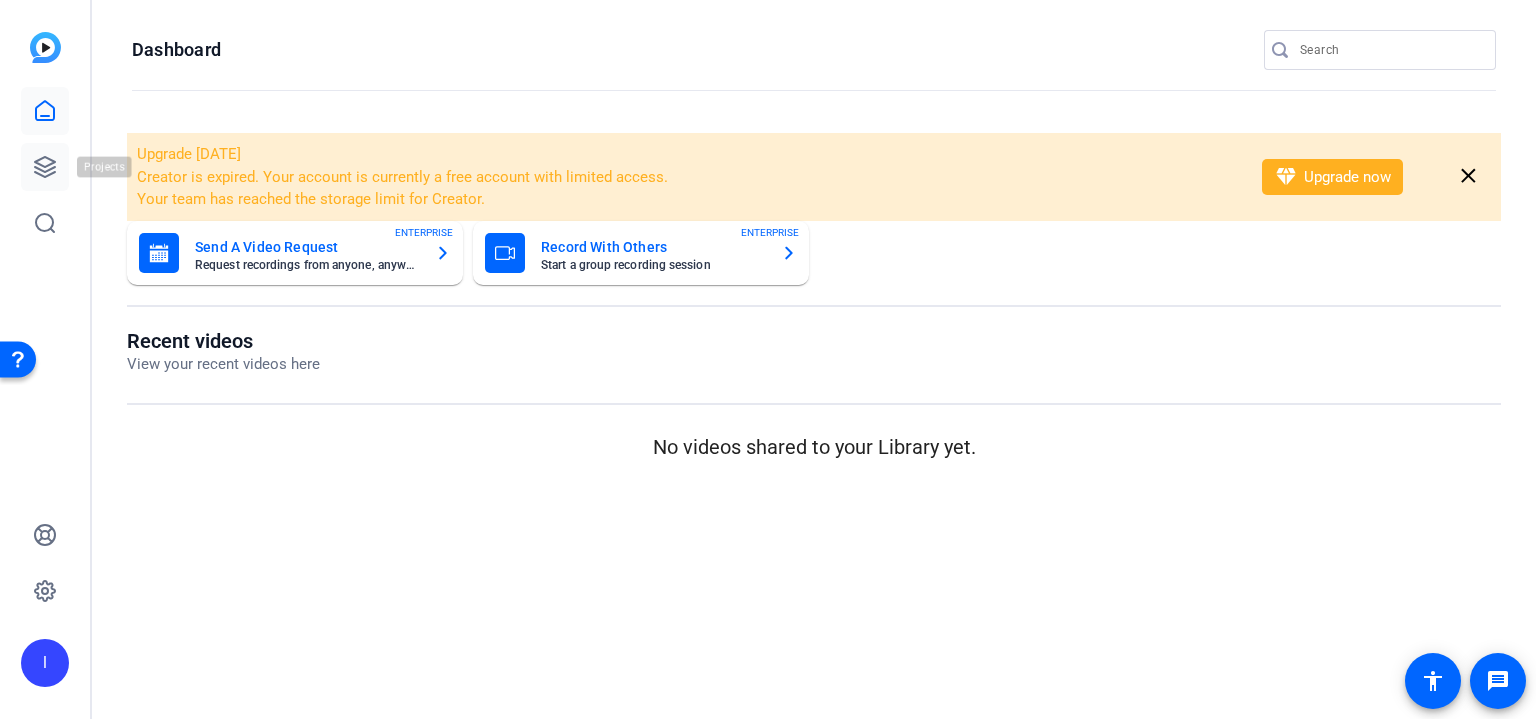 click 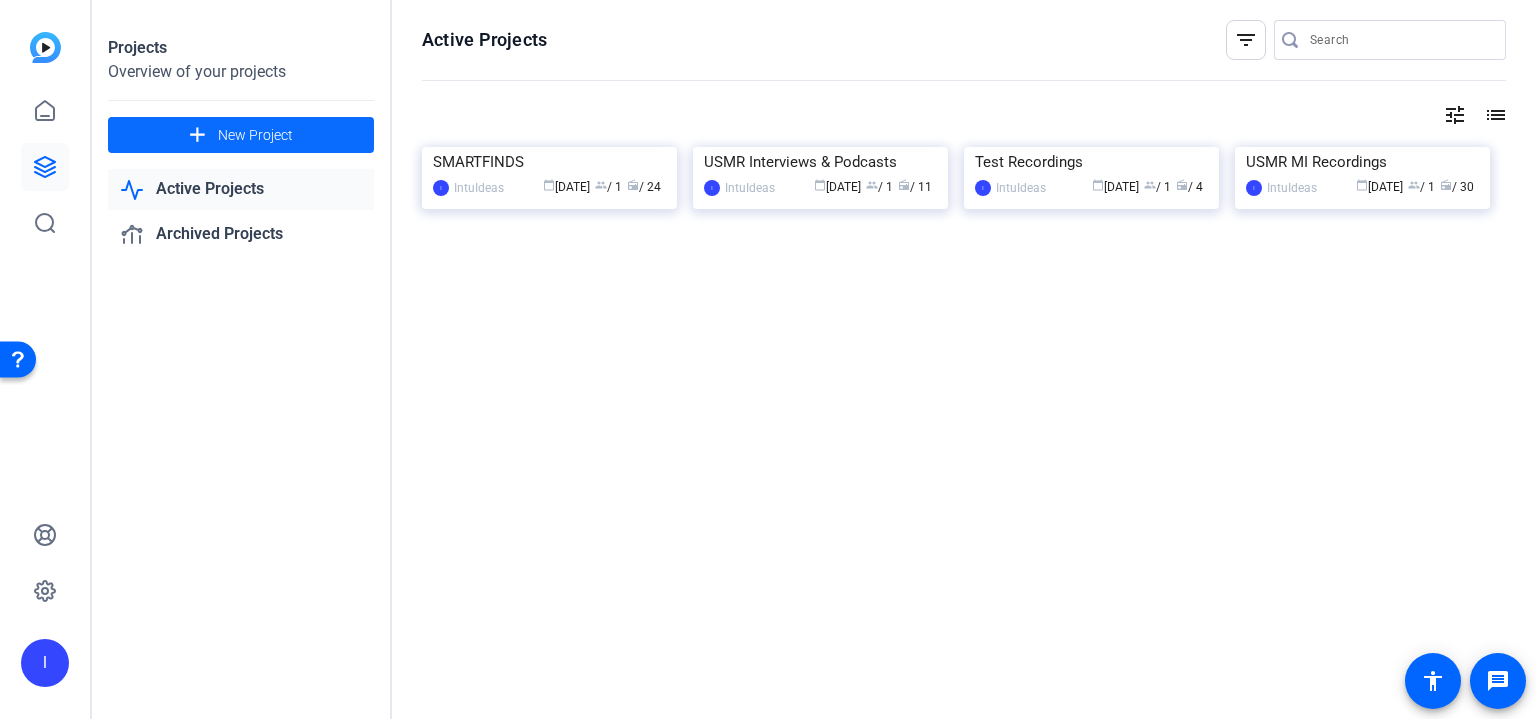 click on "New Project" 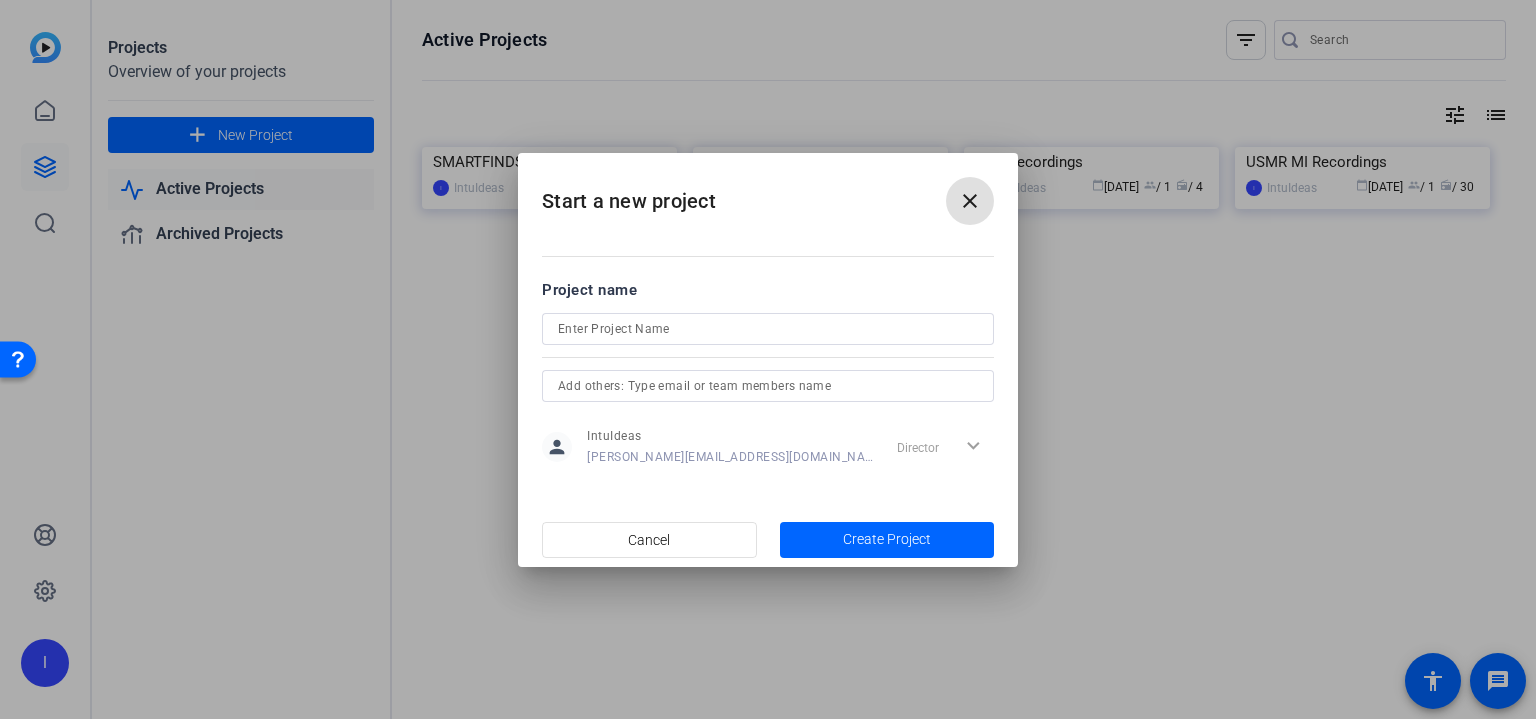 click at bounding box center (768, 329) 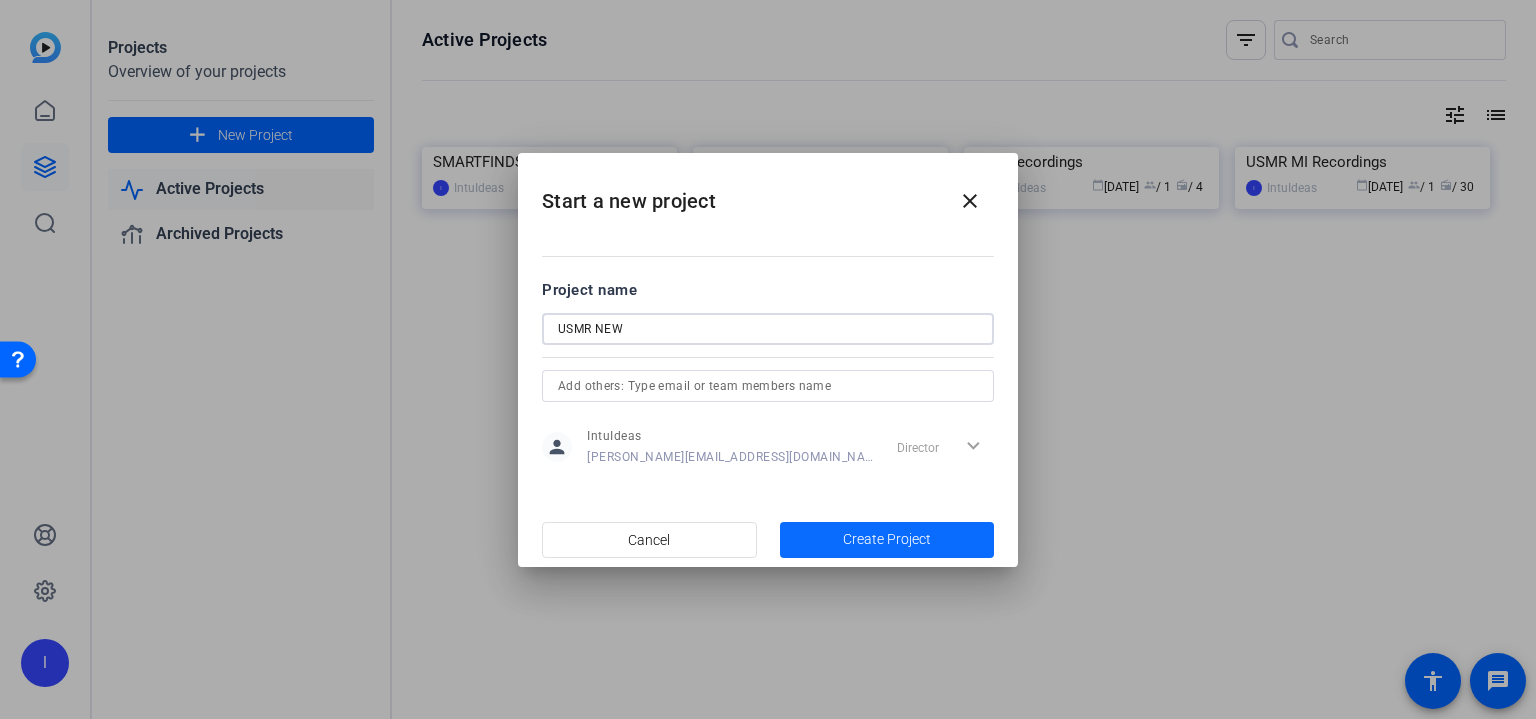 type on "USMR NEW" 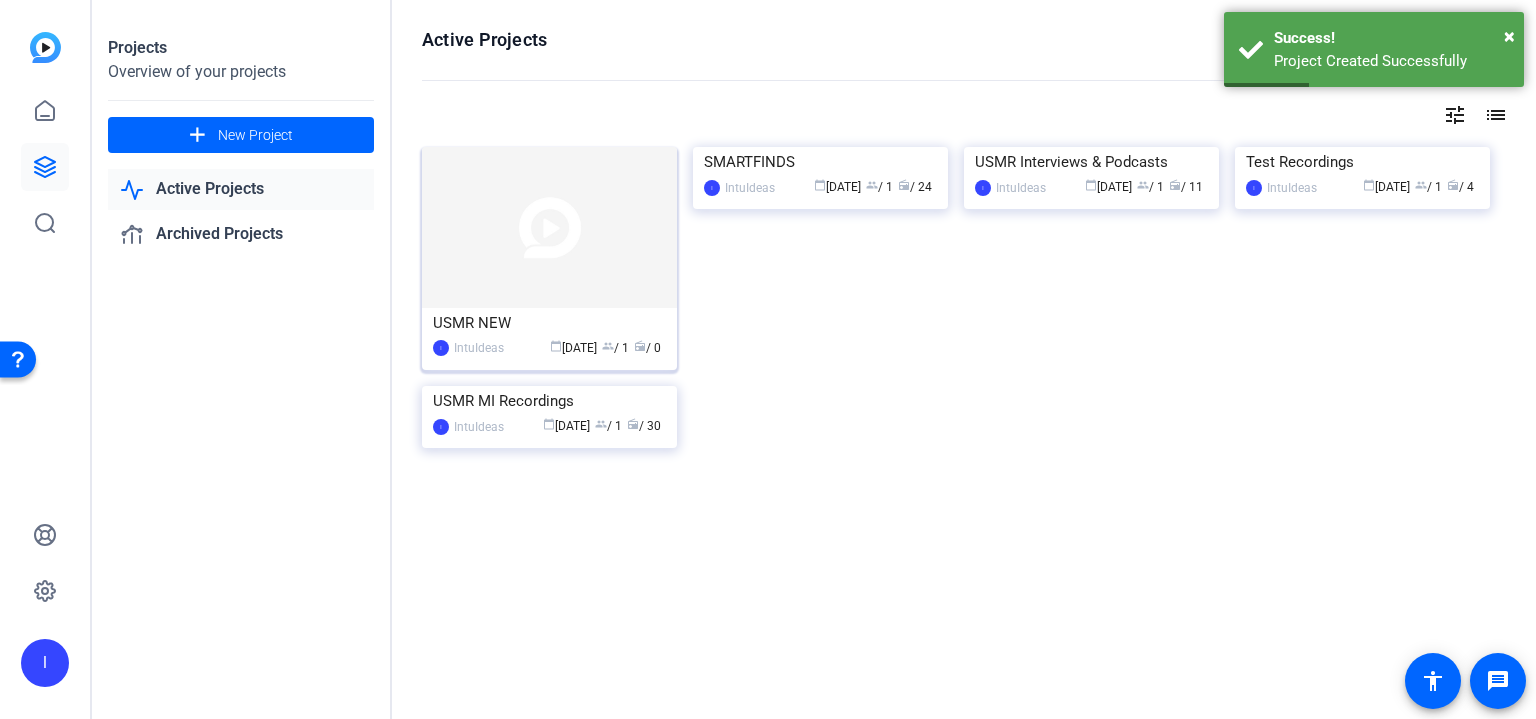 click 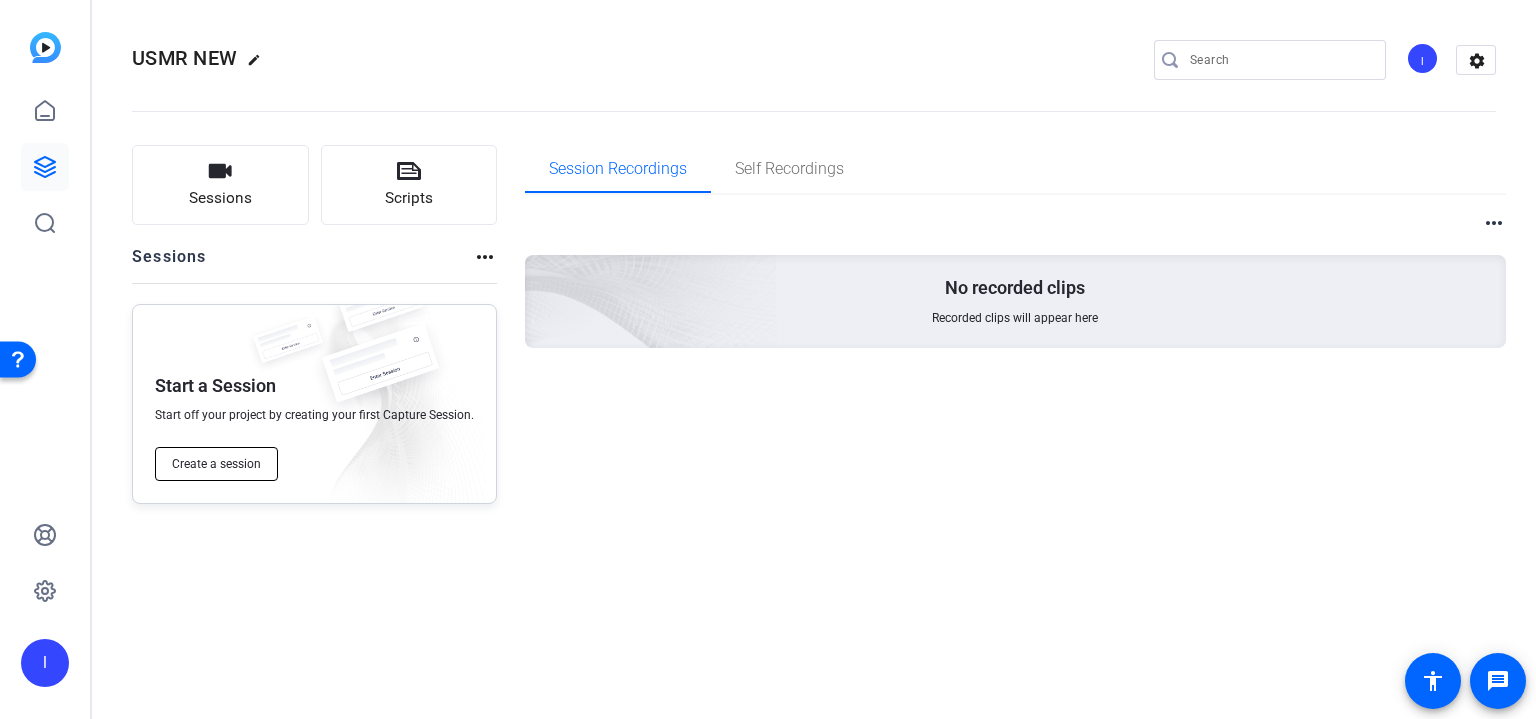 click on "Create a session" 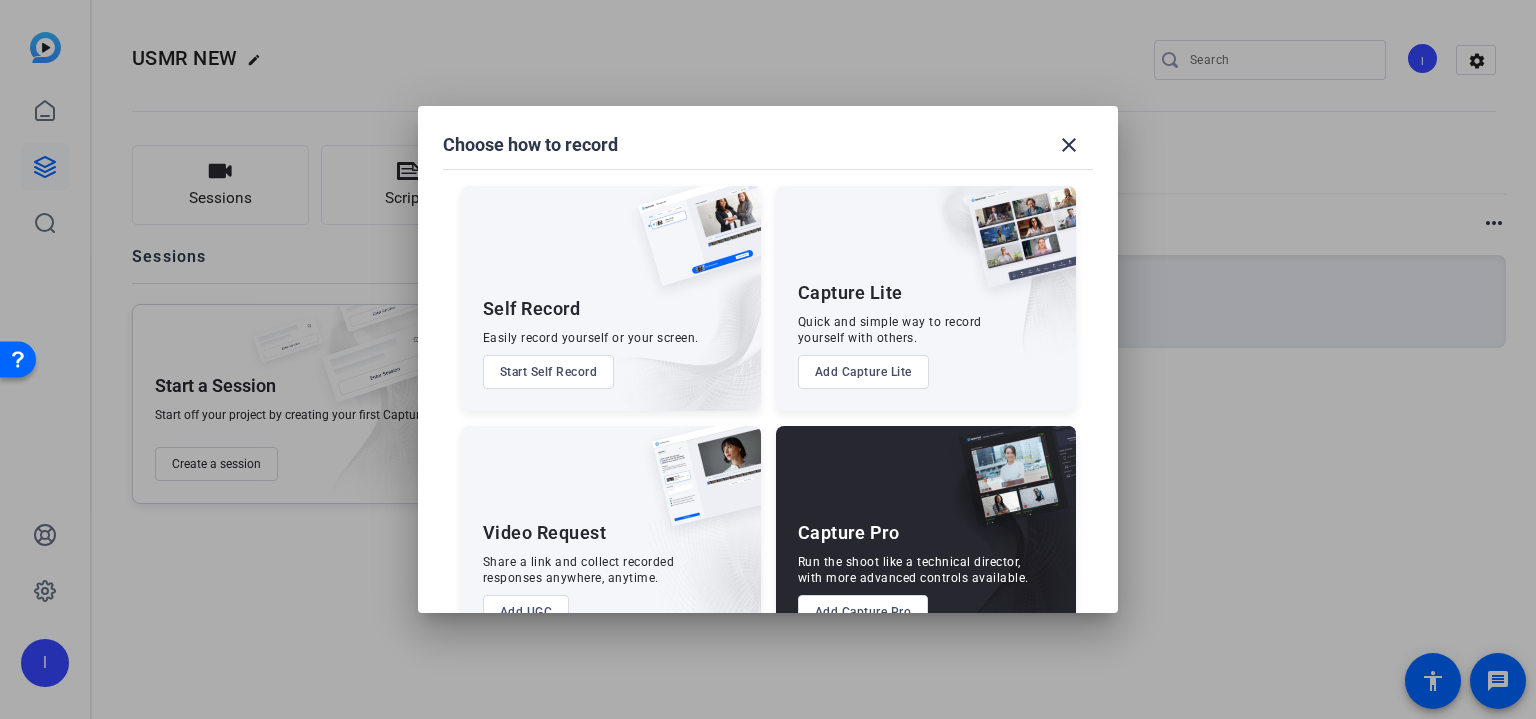 click on "Add Capture Pro" at bounding box center [863, 612] 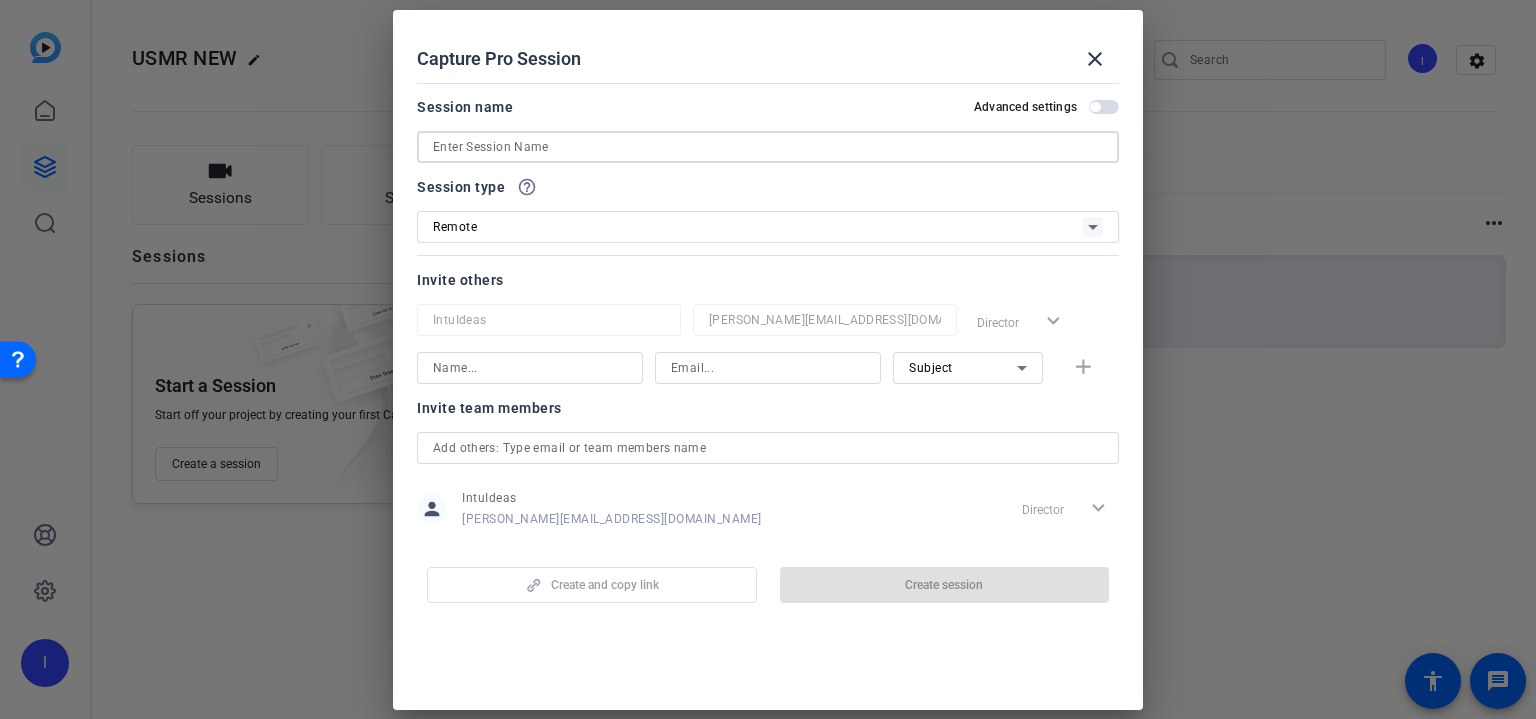 click at bounding box center (768, 147) 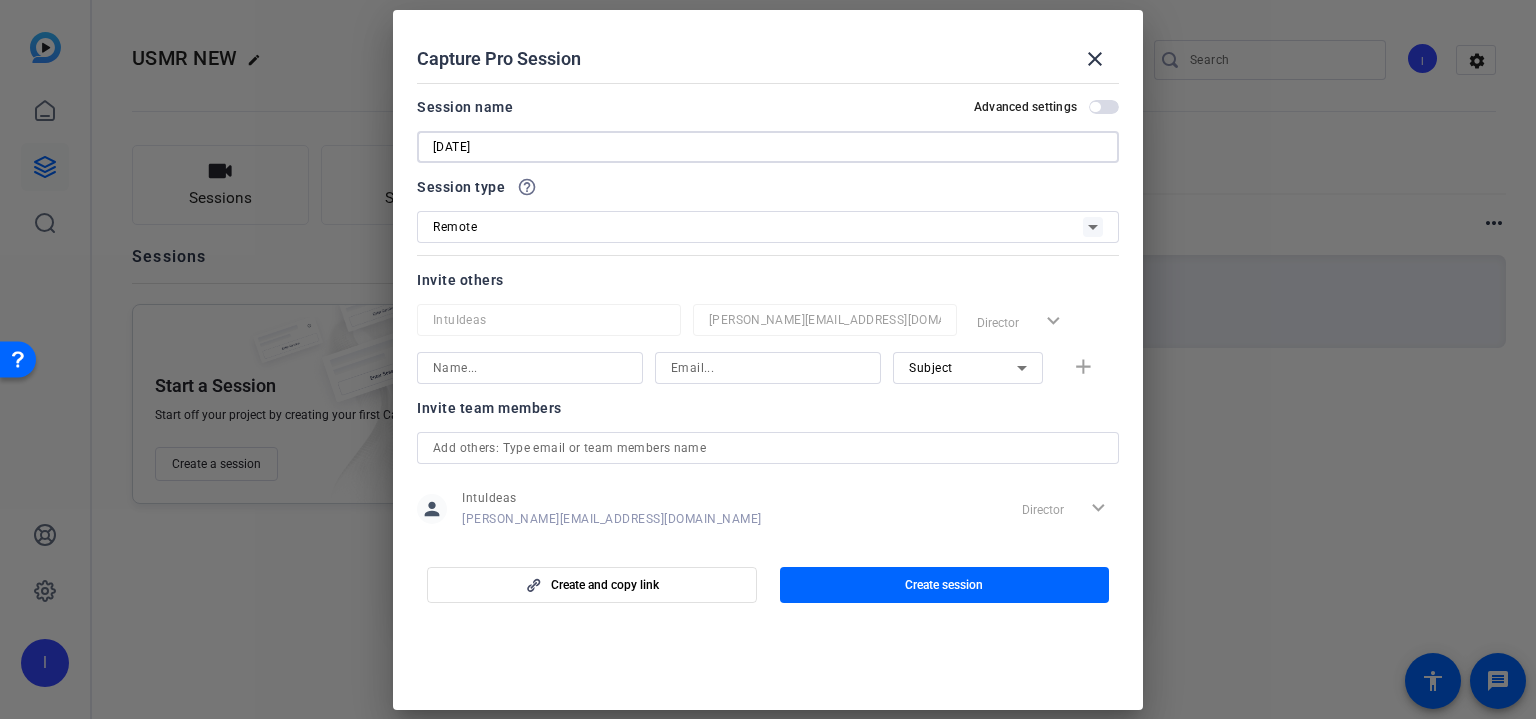 type on "[DATE]" 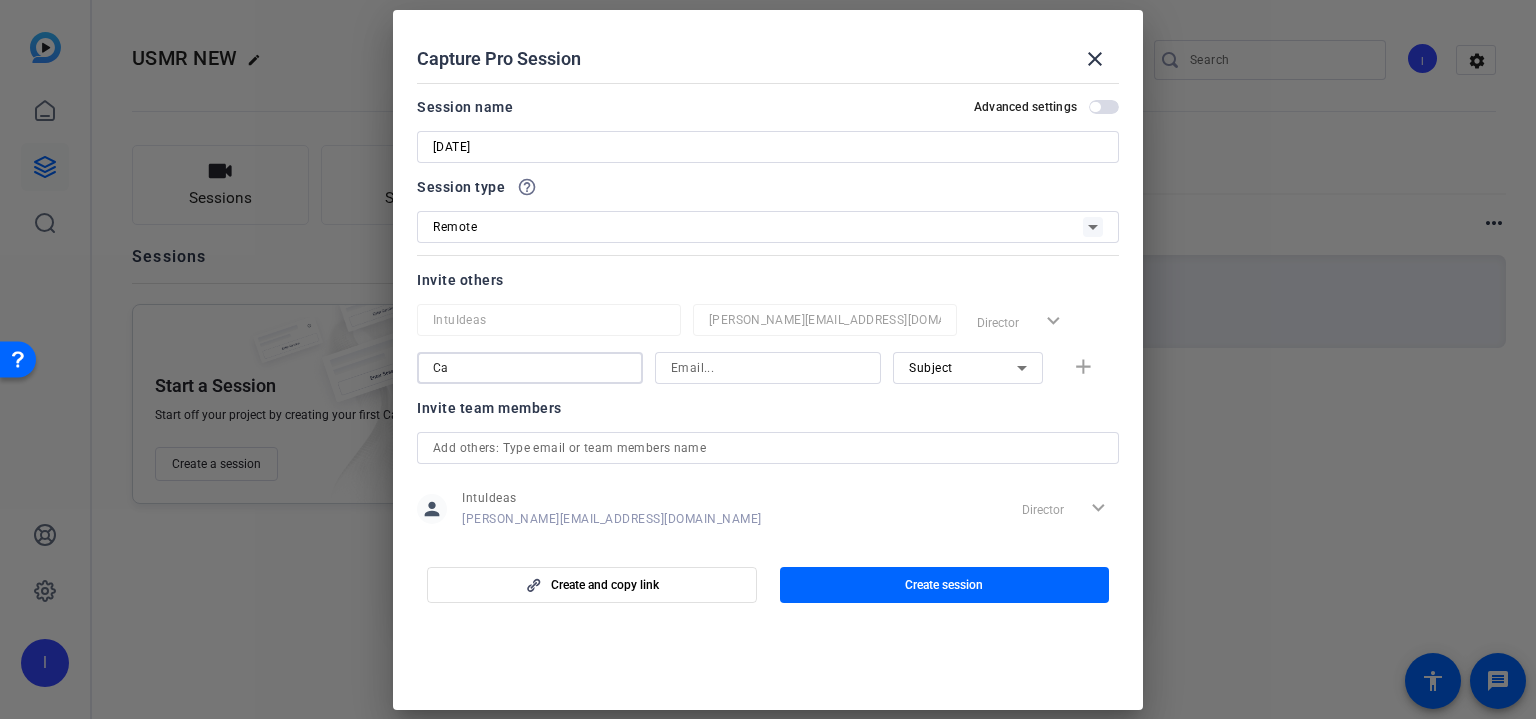 type on "C" 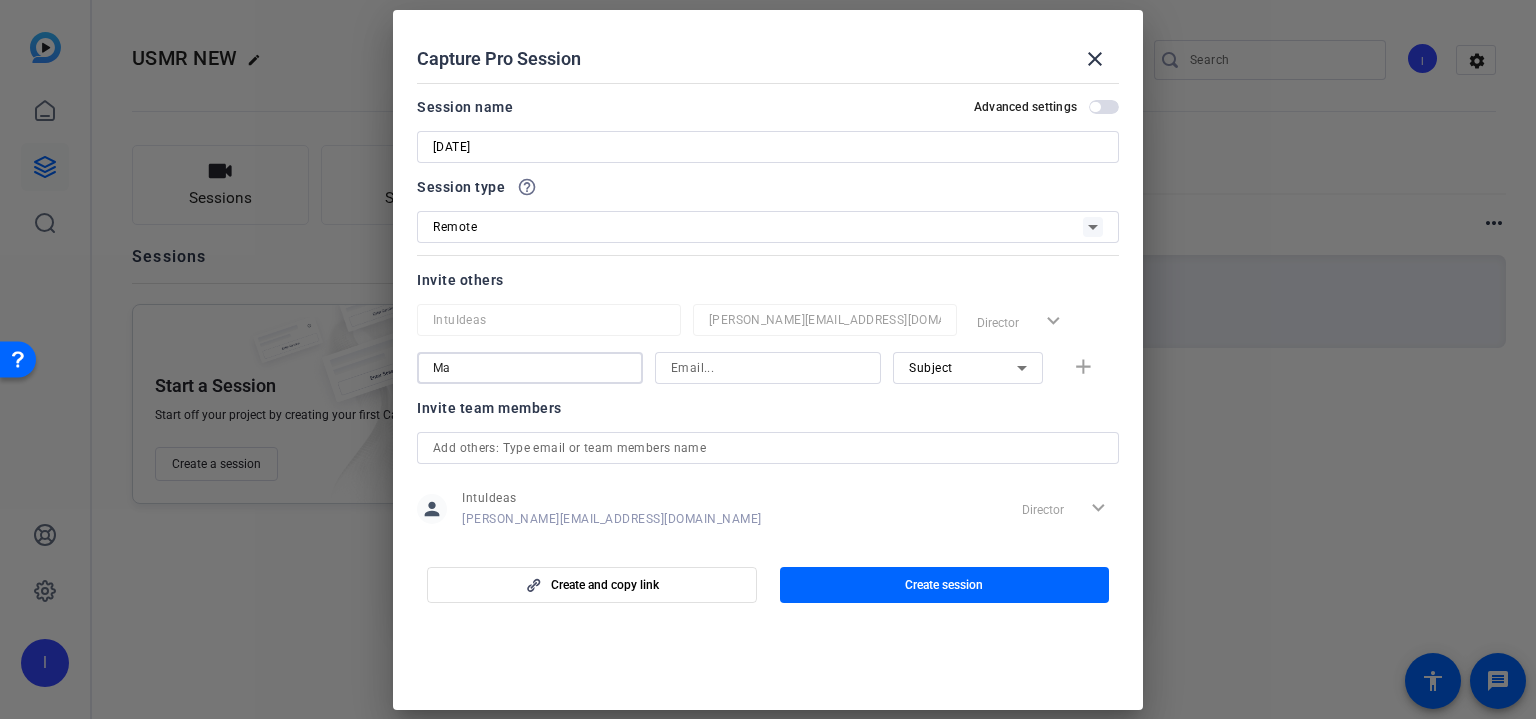 type on "M" 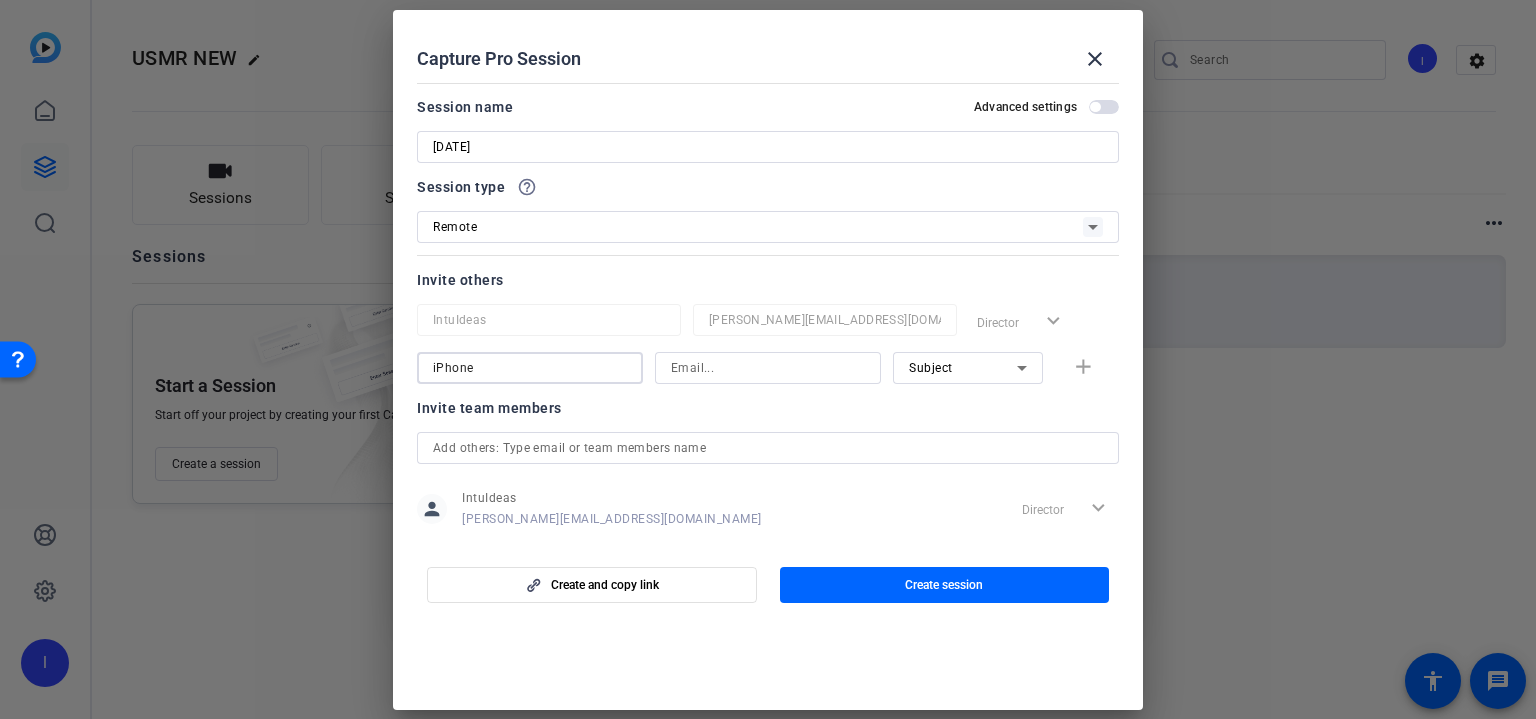 type on "iPhone" 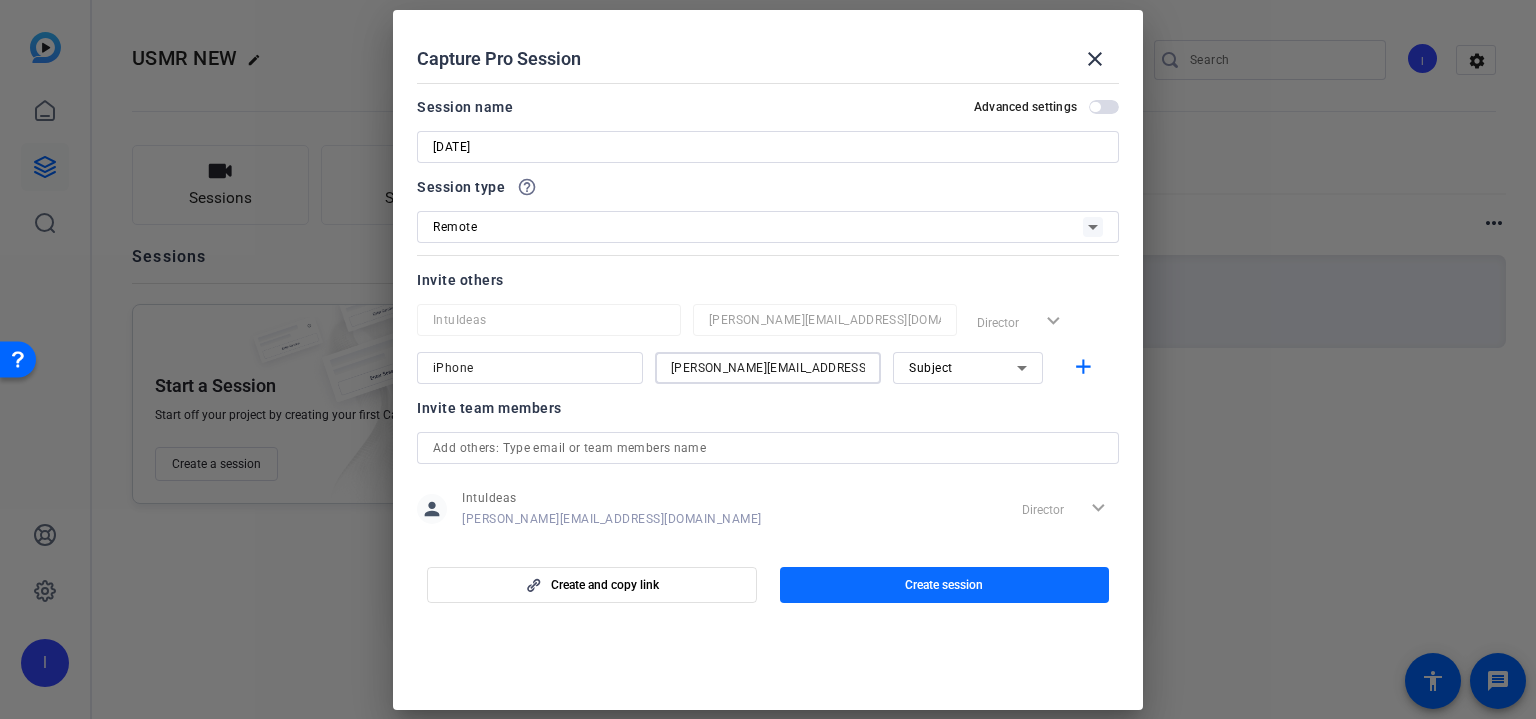 type on "[PERSON_NAME][EMAIL_ADDRESS][DOMAIN_NAME]" 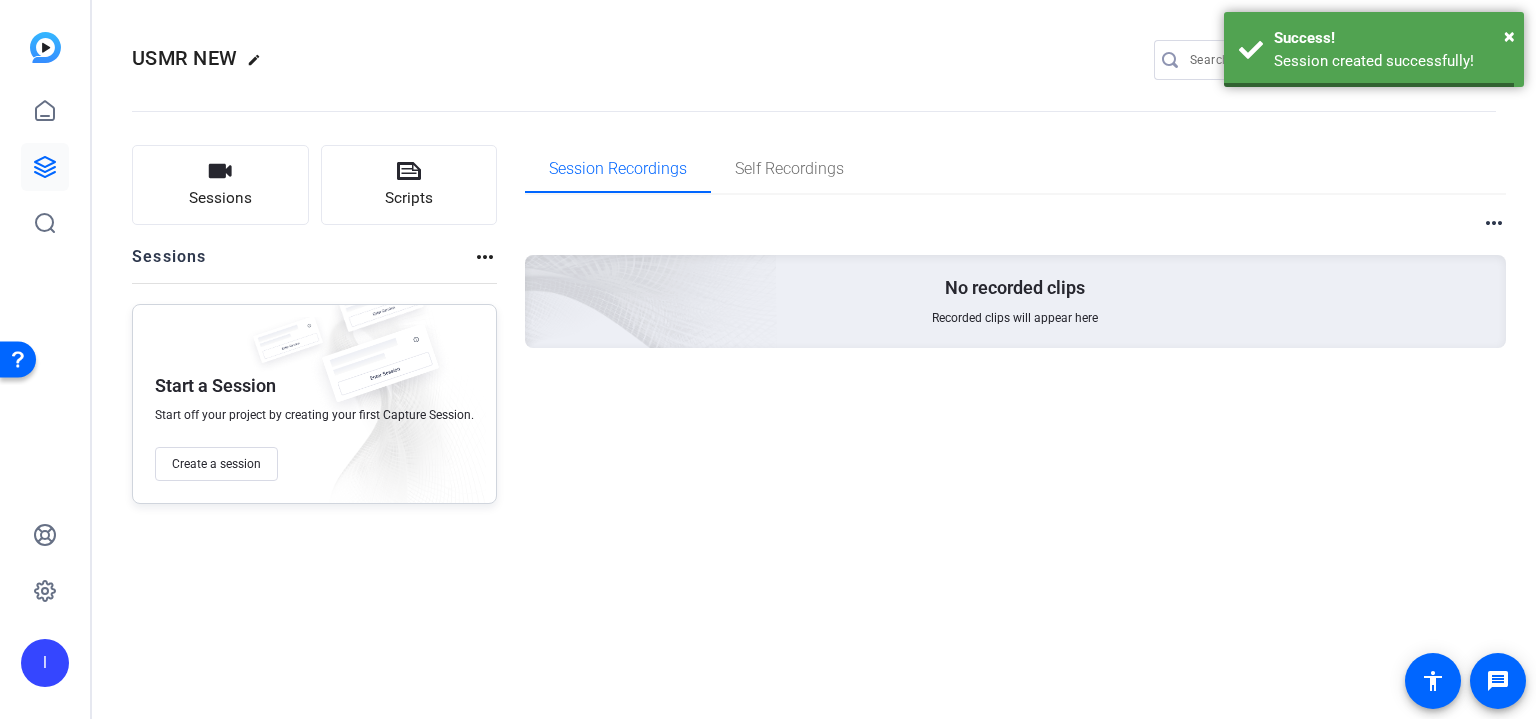 scroll, scrollTop: 0, scrollLeft: 0, axis: both 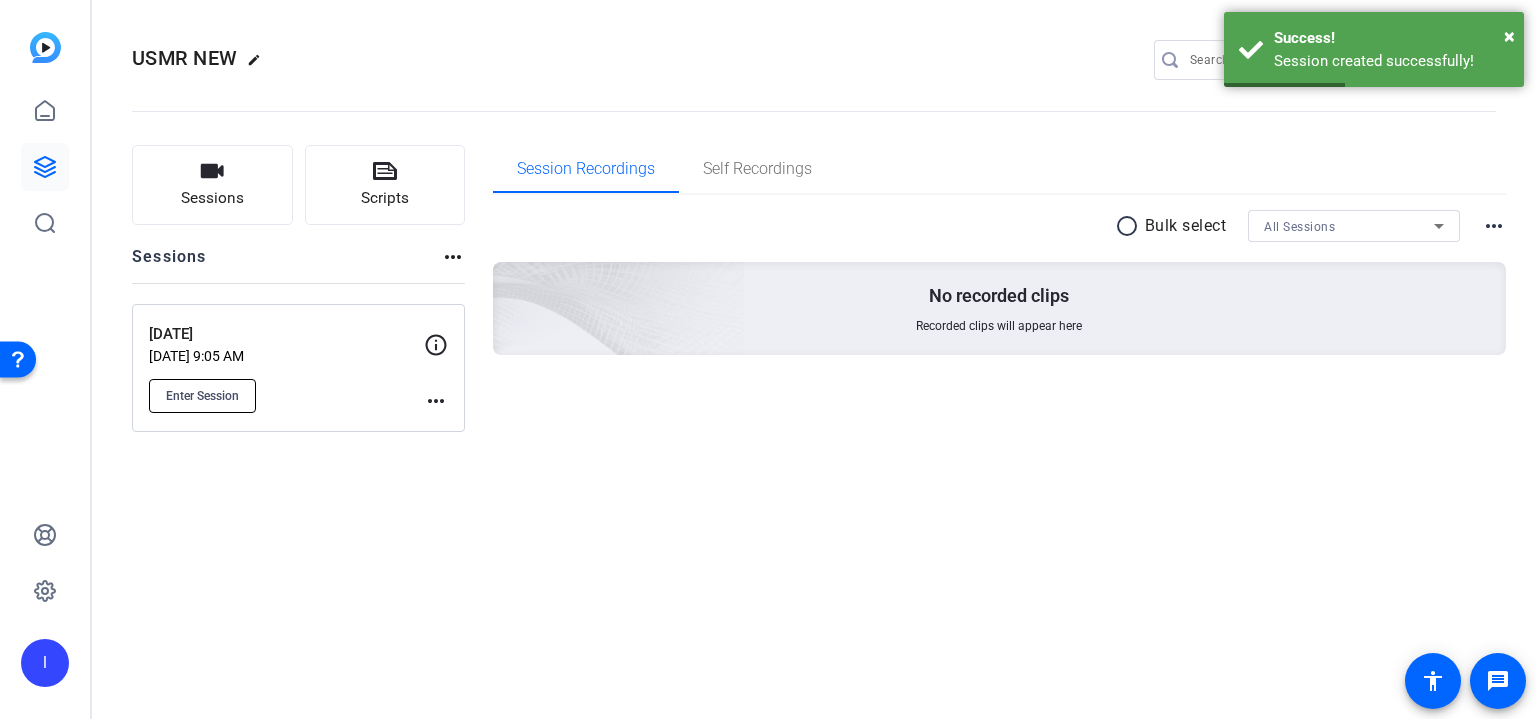 click on "Enter Session" 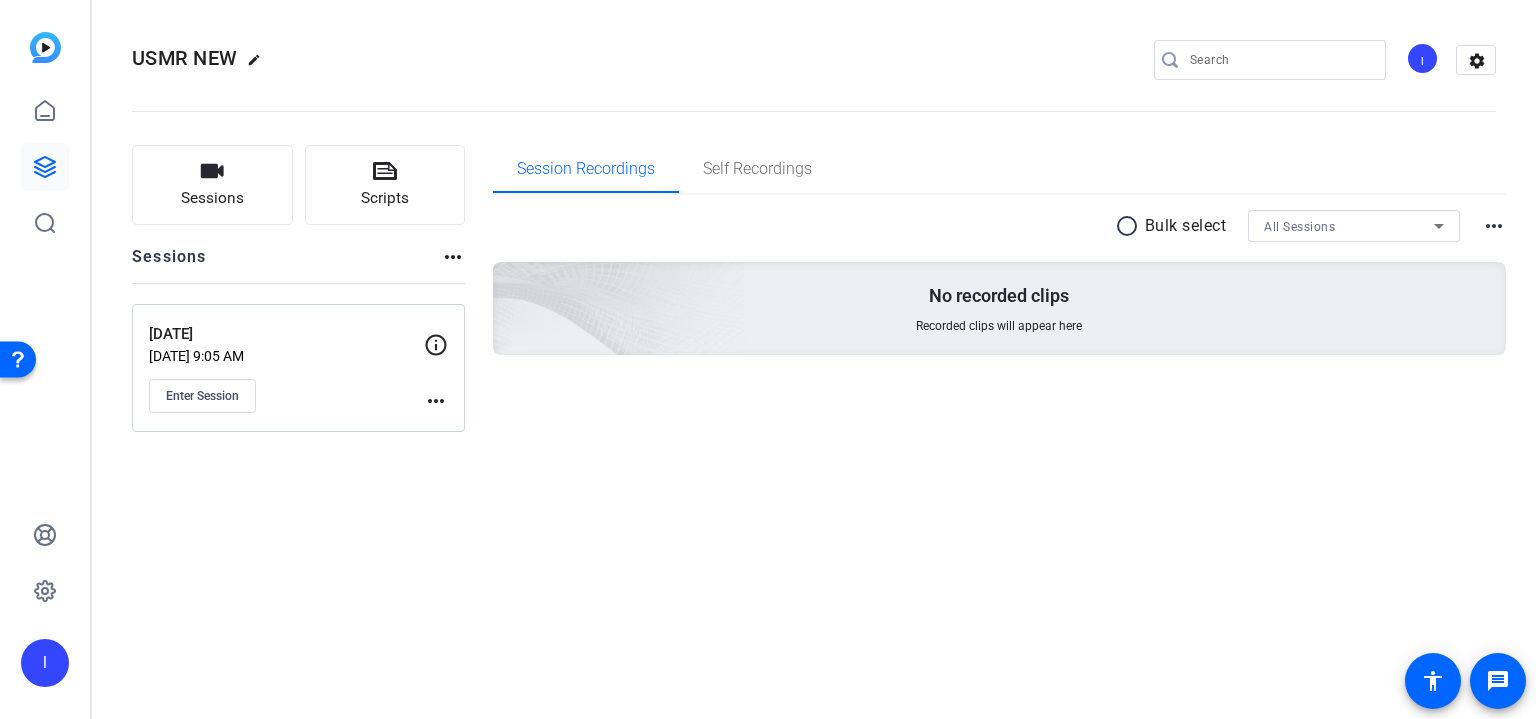 click on "I" 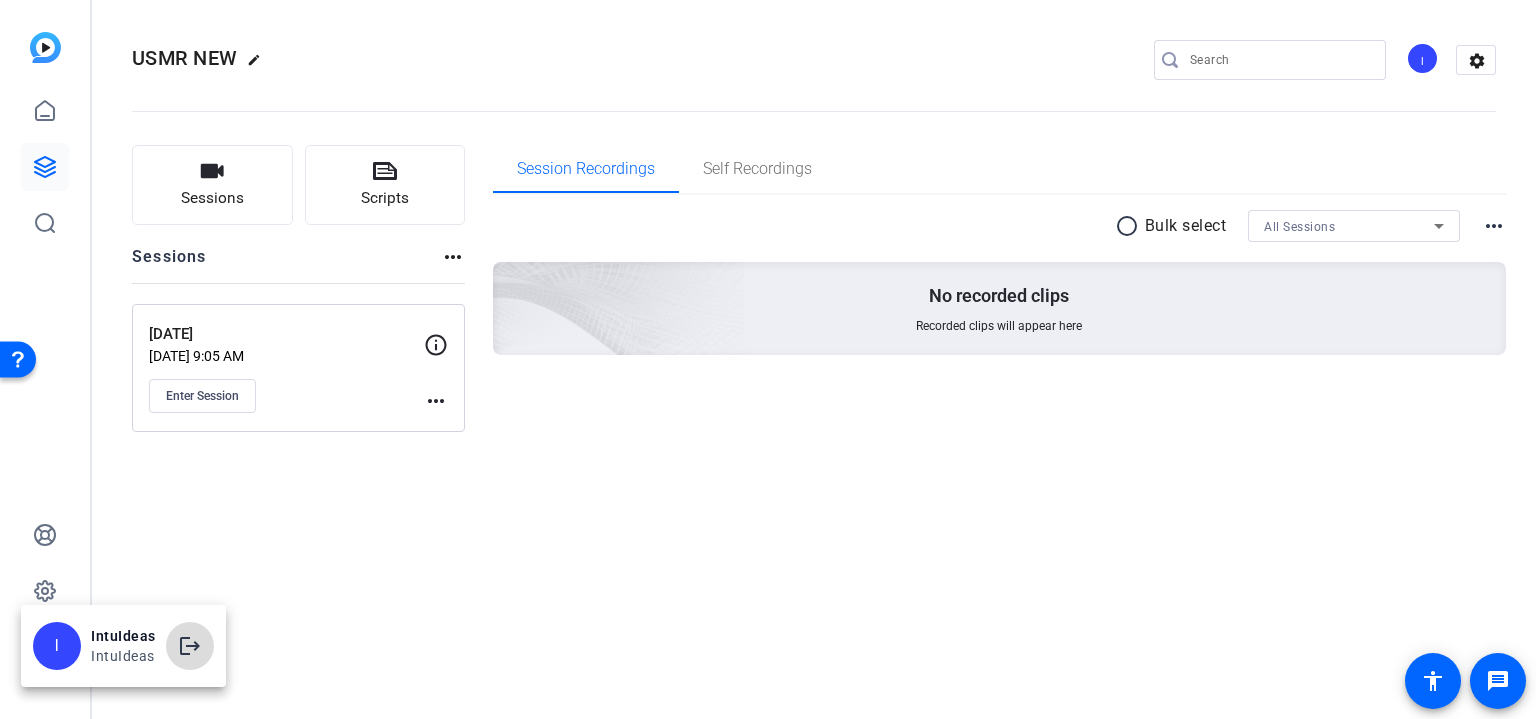 click on "logout" at bounding box center (190, 646) 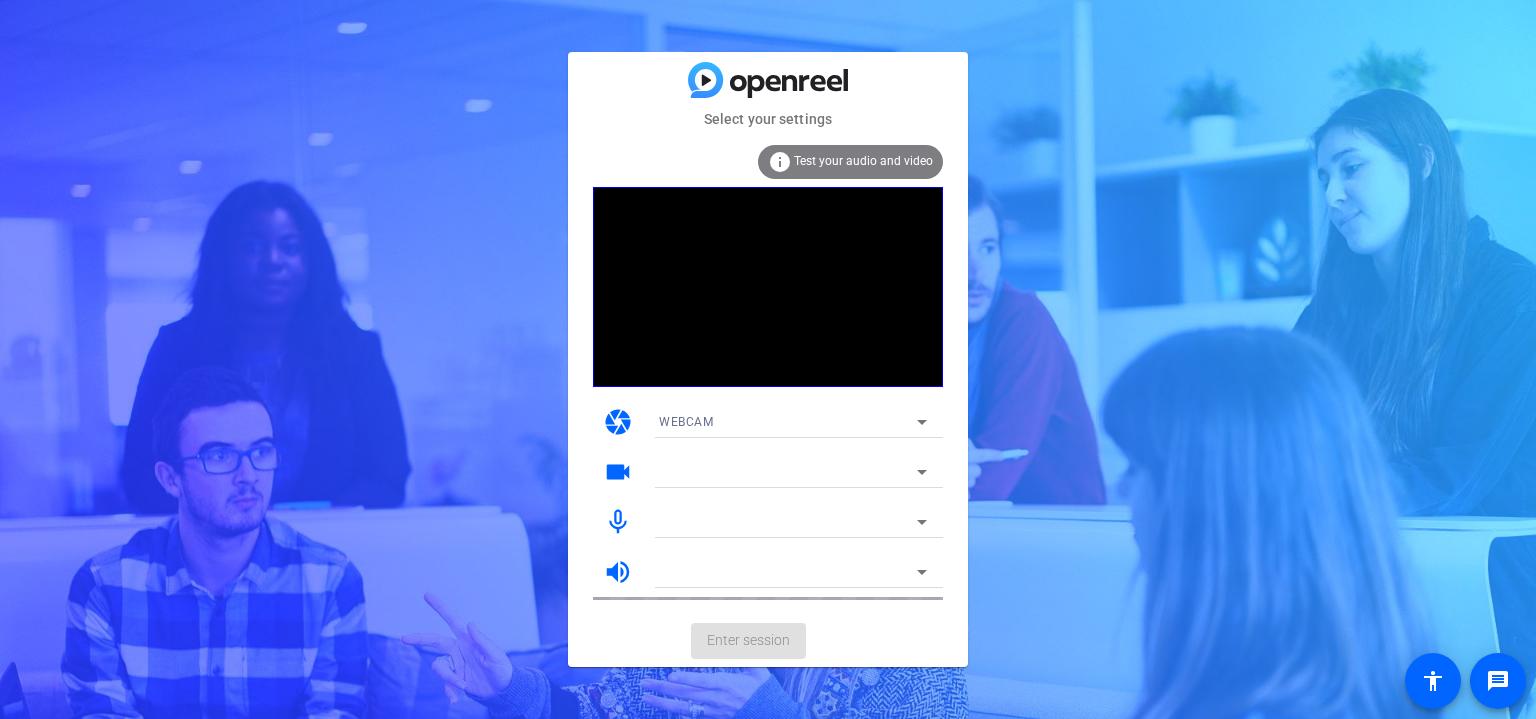 scroll, scrollTop: 0, scrollLeft: 0, axis: both 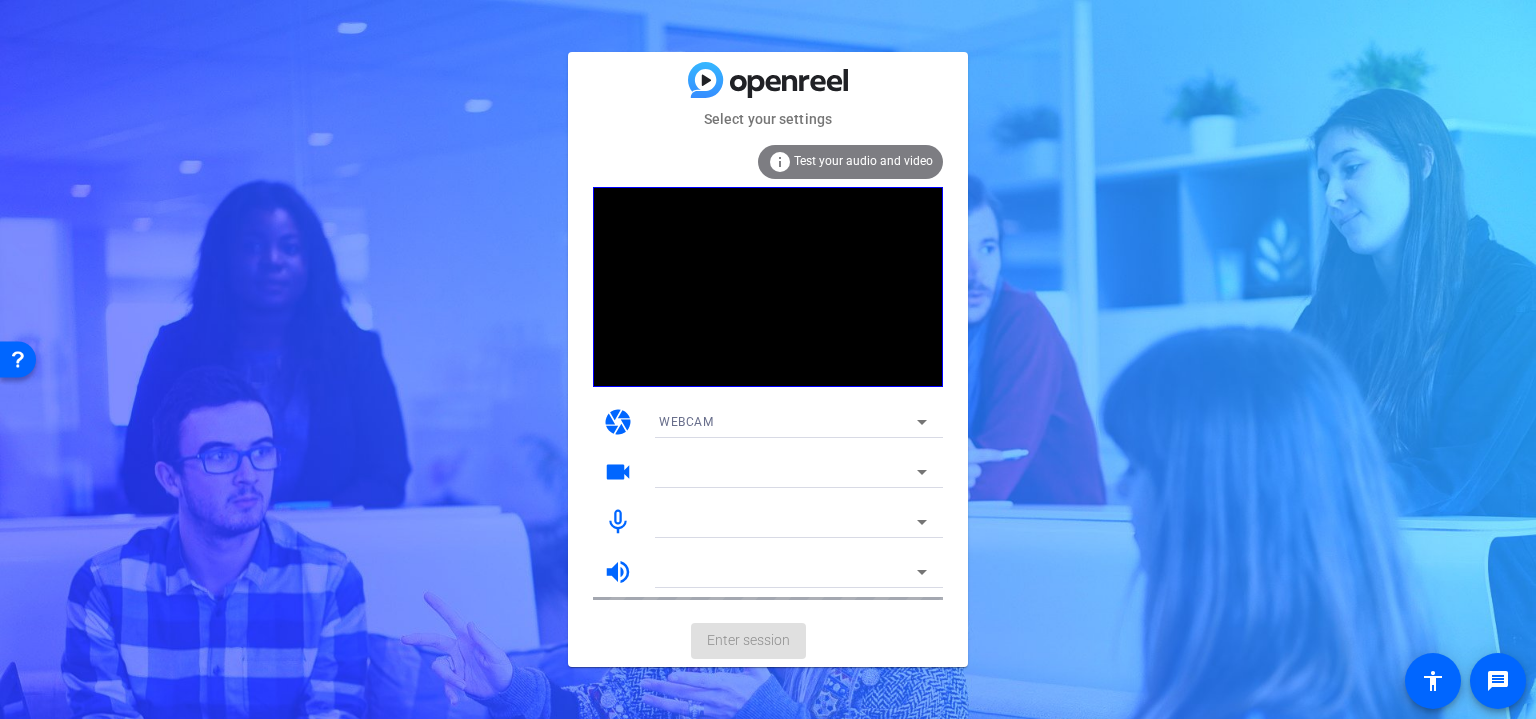 click at bounding box center (788, 472) 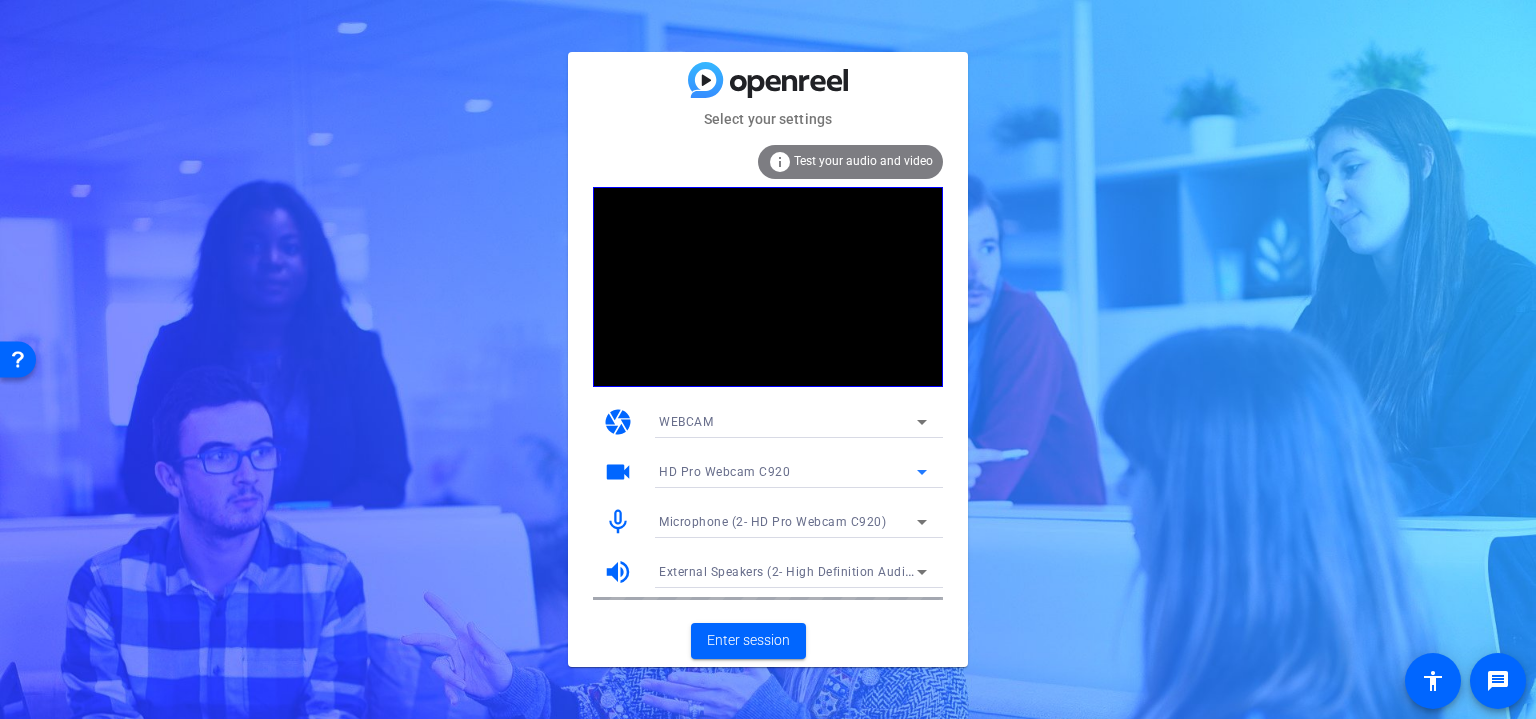 click on "HD Pro Webcam C920" at bounding box center [724, 472] 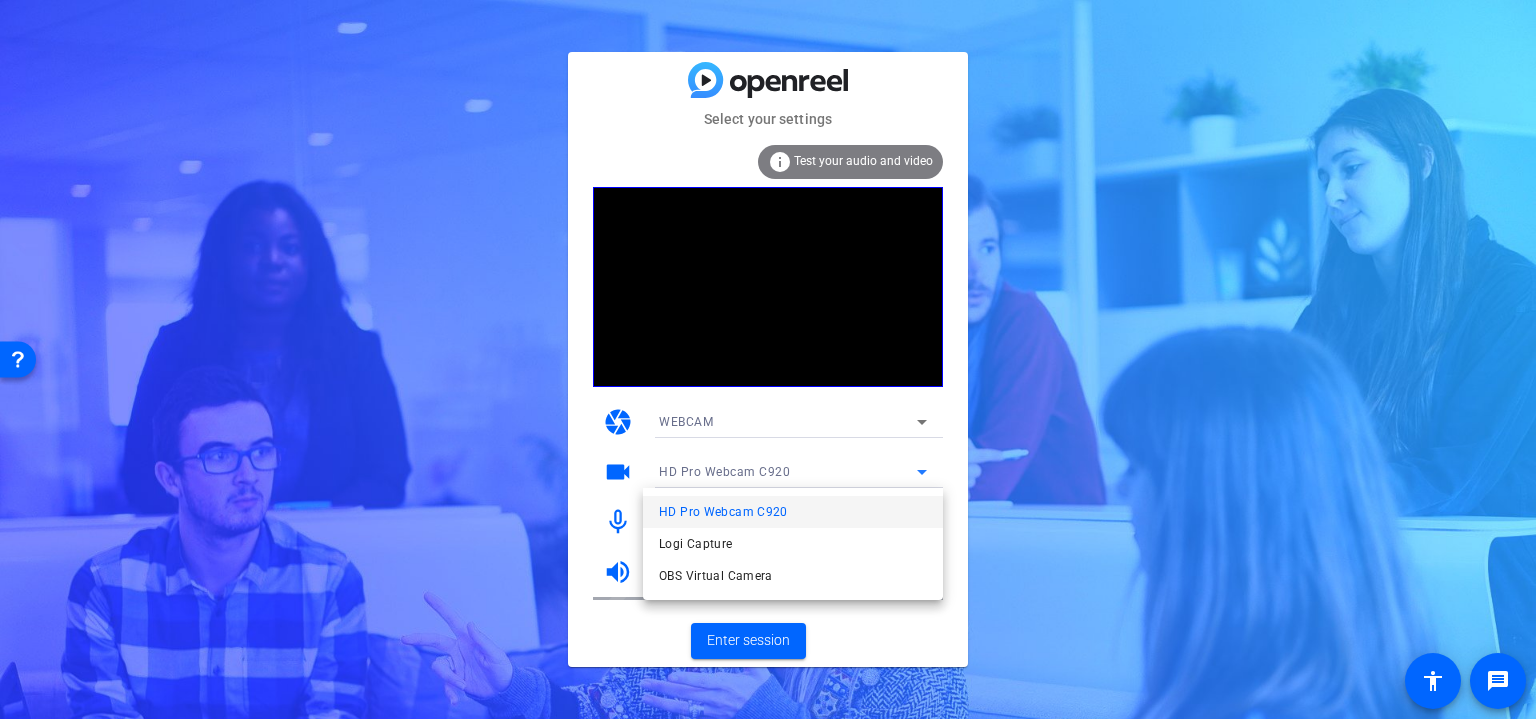 click on "HD Pro Webcam C920" at bounding box center (723, 512) 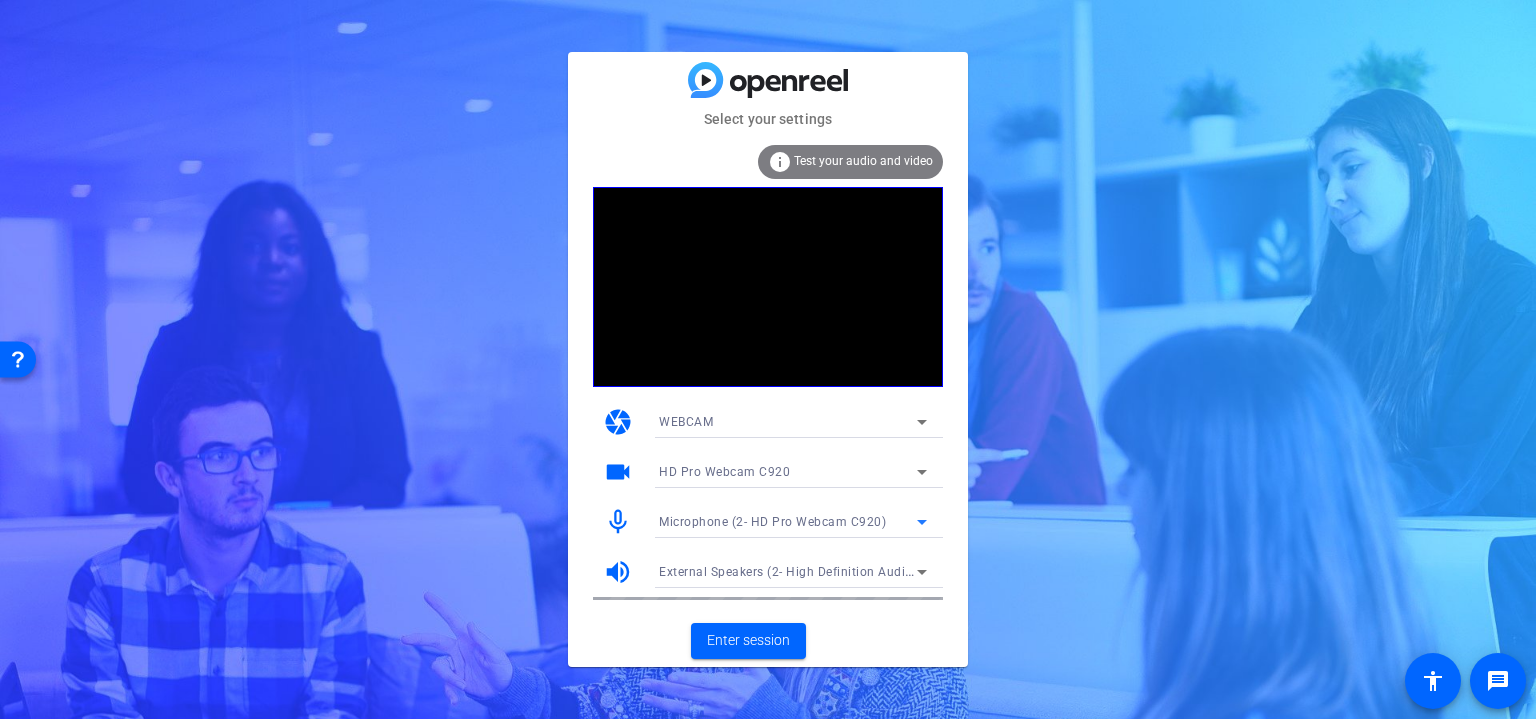 click on "Microphone (2- HD Pro Webcam C920)" at bounding box center [772, 522] 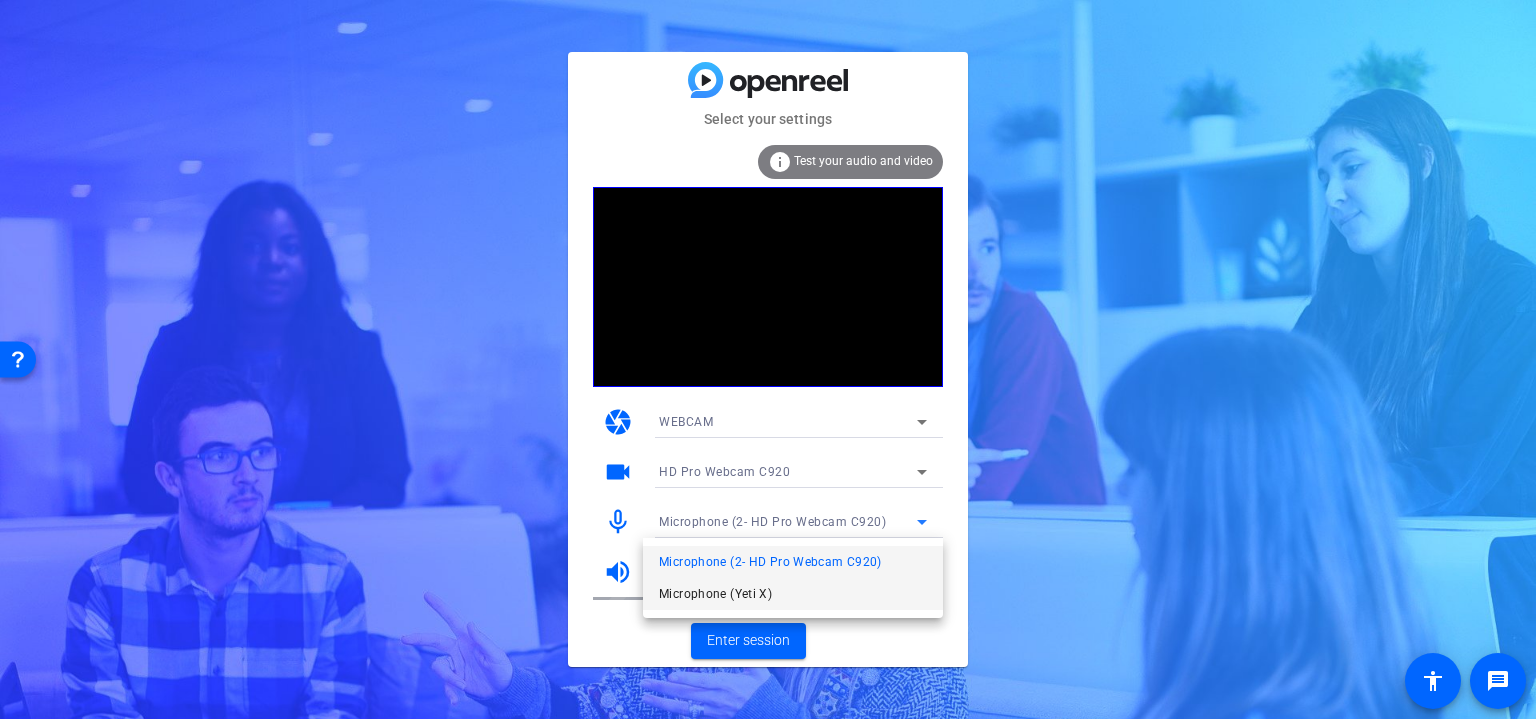 click on "Microphone (Yeti X)" at bounding box center (715, 594) 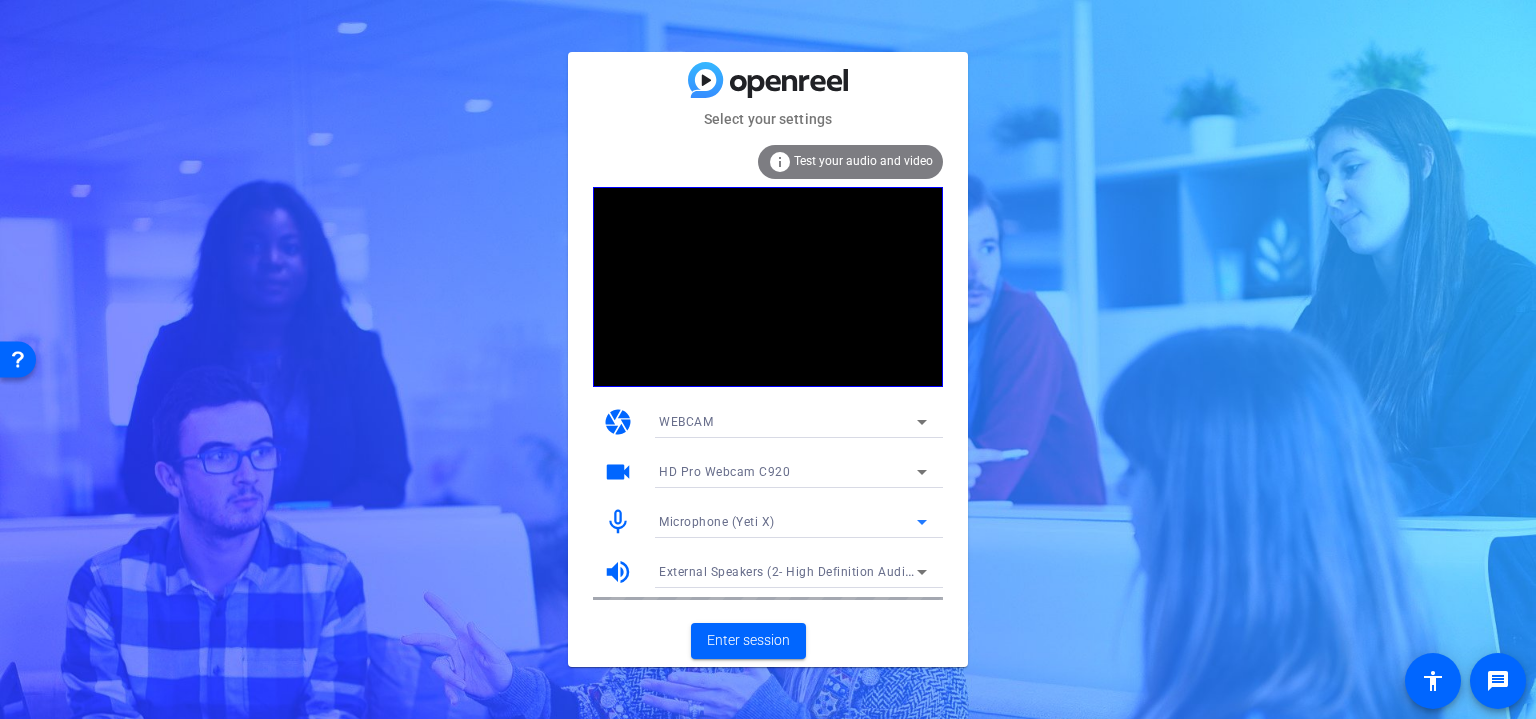 click on "External Speakers (2- High Definition Audio Device)" at bounding box center (788, 571) 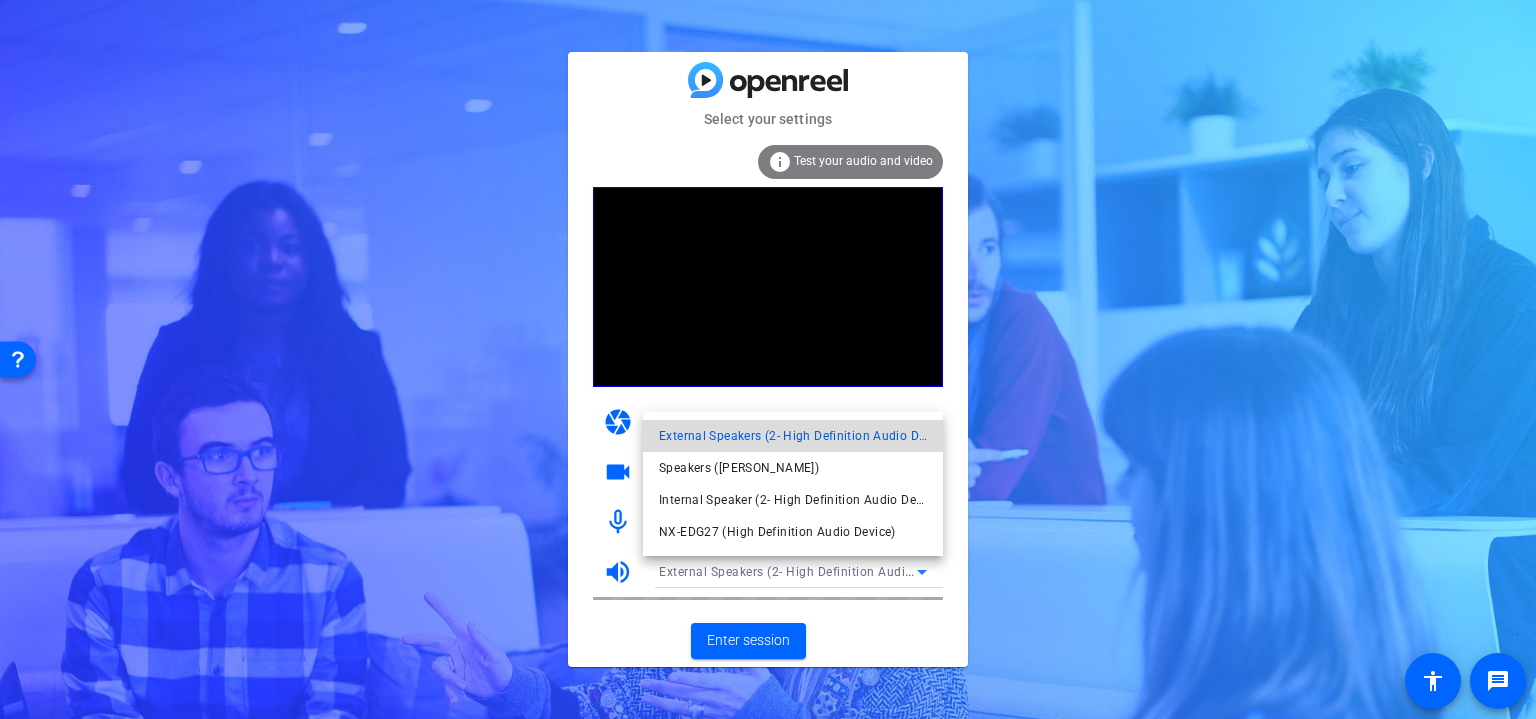 click on "External Speakers (2- High Definition Audio Device)" at bounding box center [793, 436] 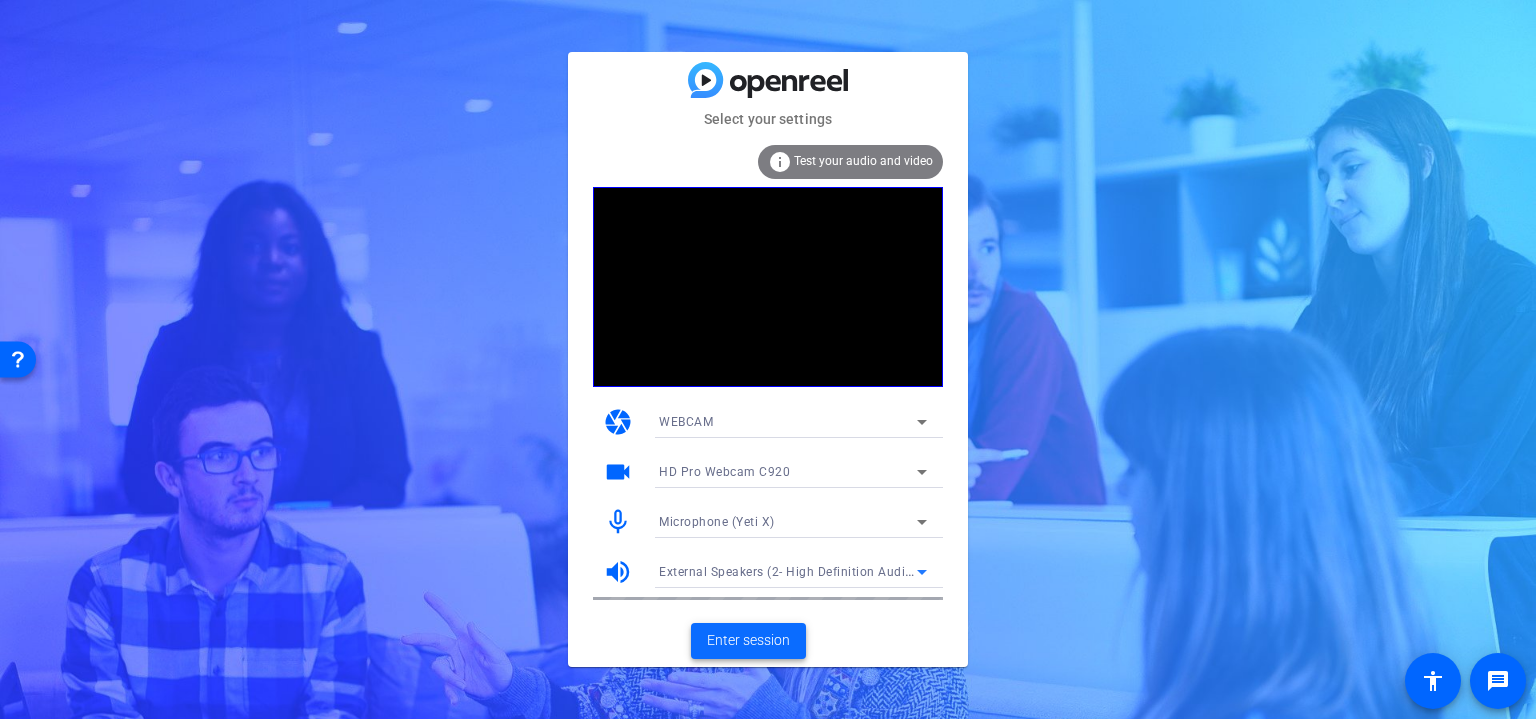 click on "Enter session" 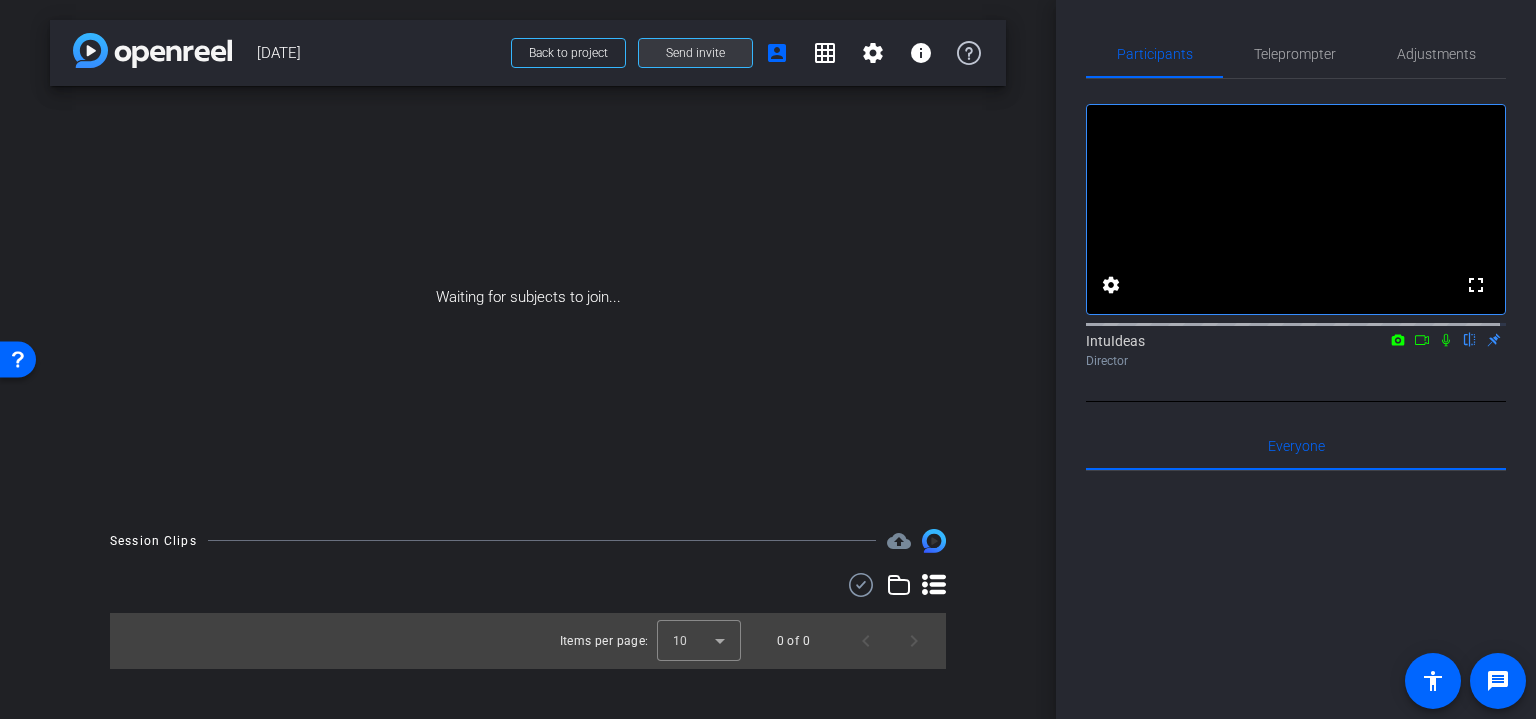 click at bounding box center (695, 53) 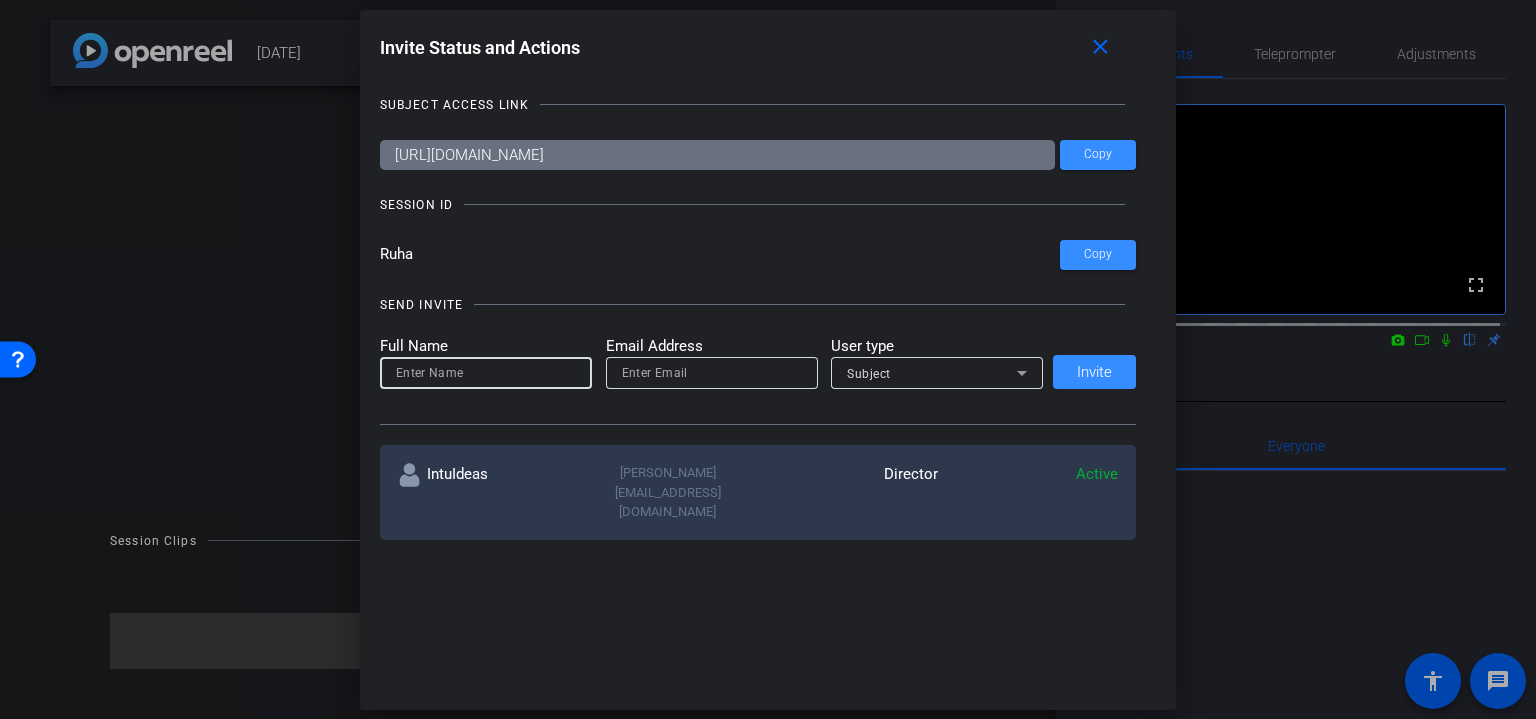 click at bounding box center [486, 373] 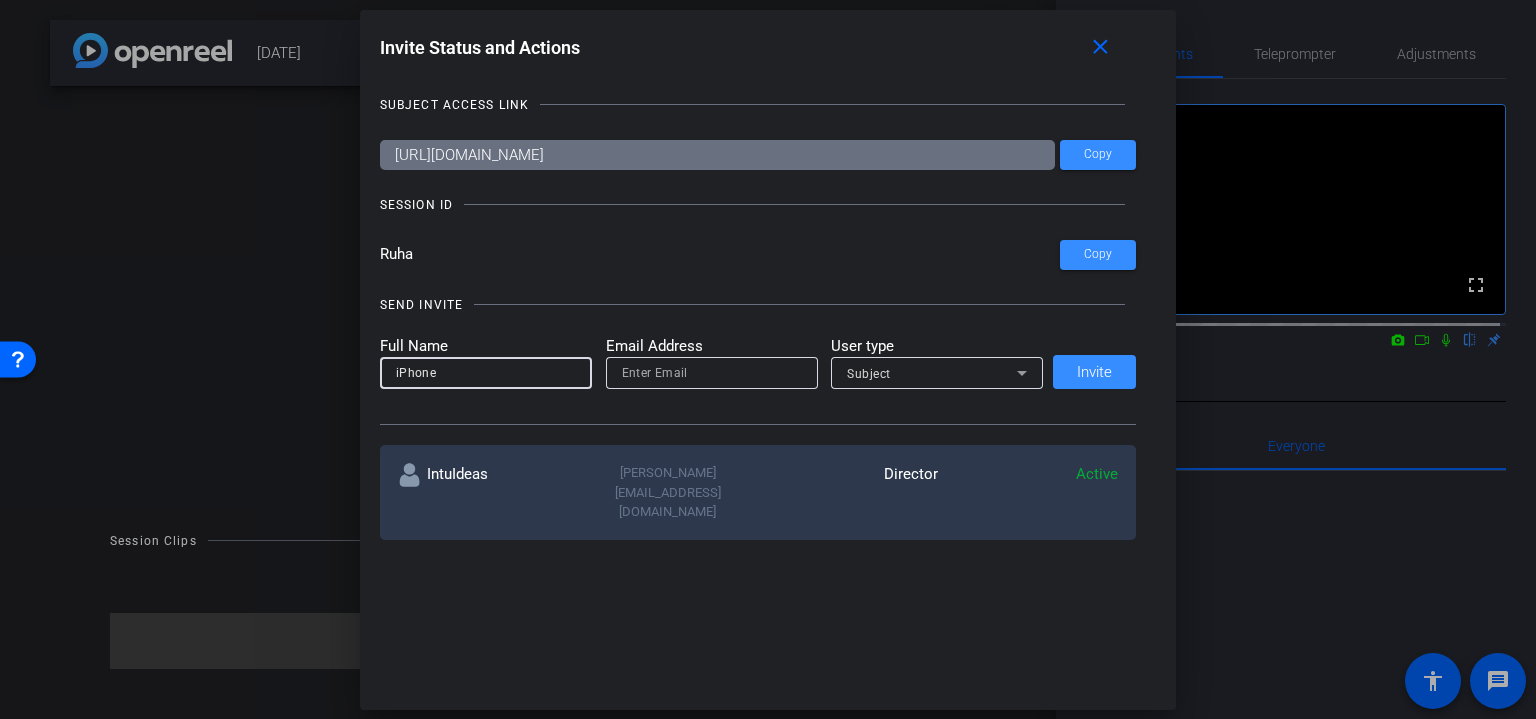 type on "iPhone" 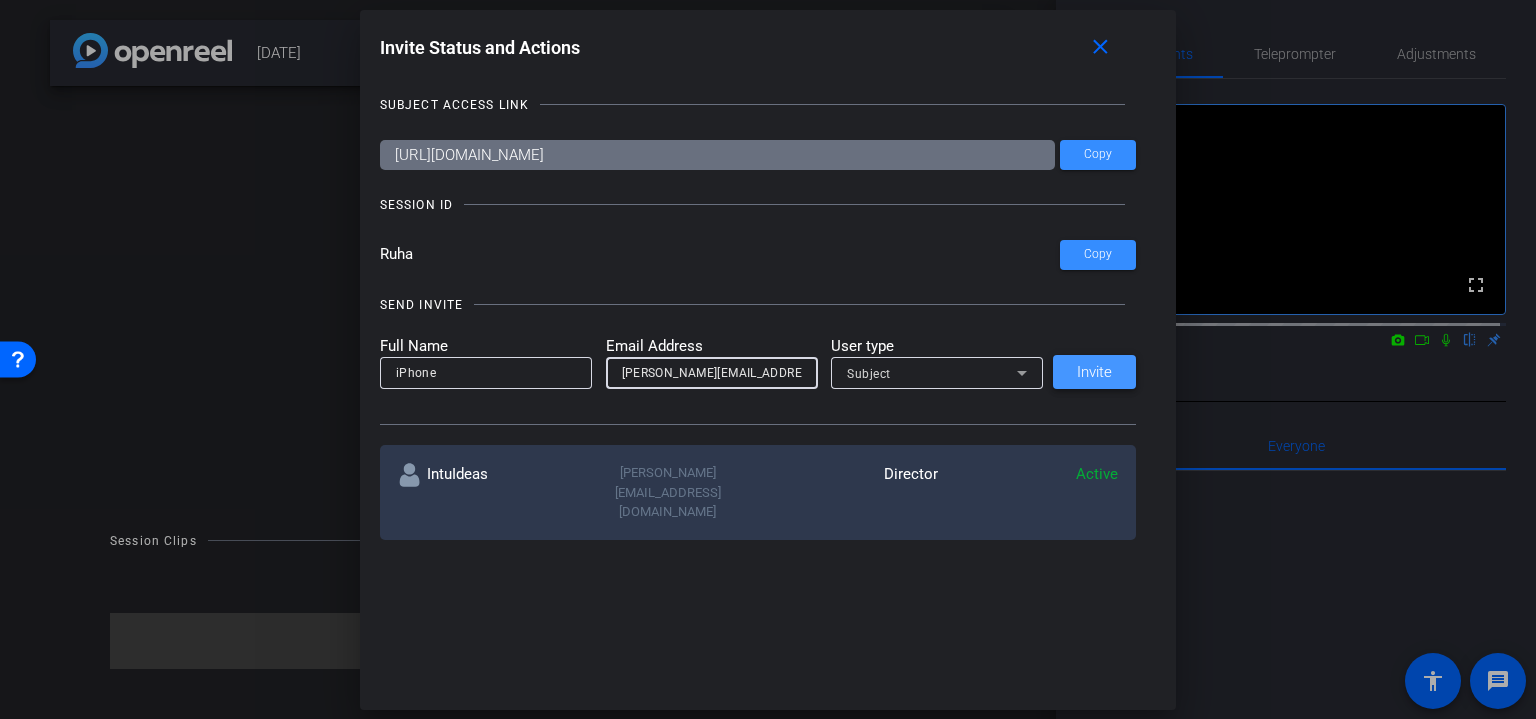type on "[PERSON_NAME][EMAIL_ADDRESS][DOMAIN_NAME]" 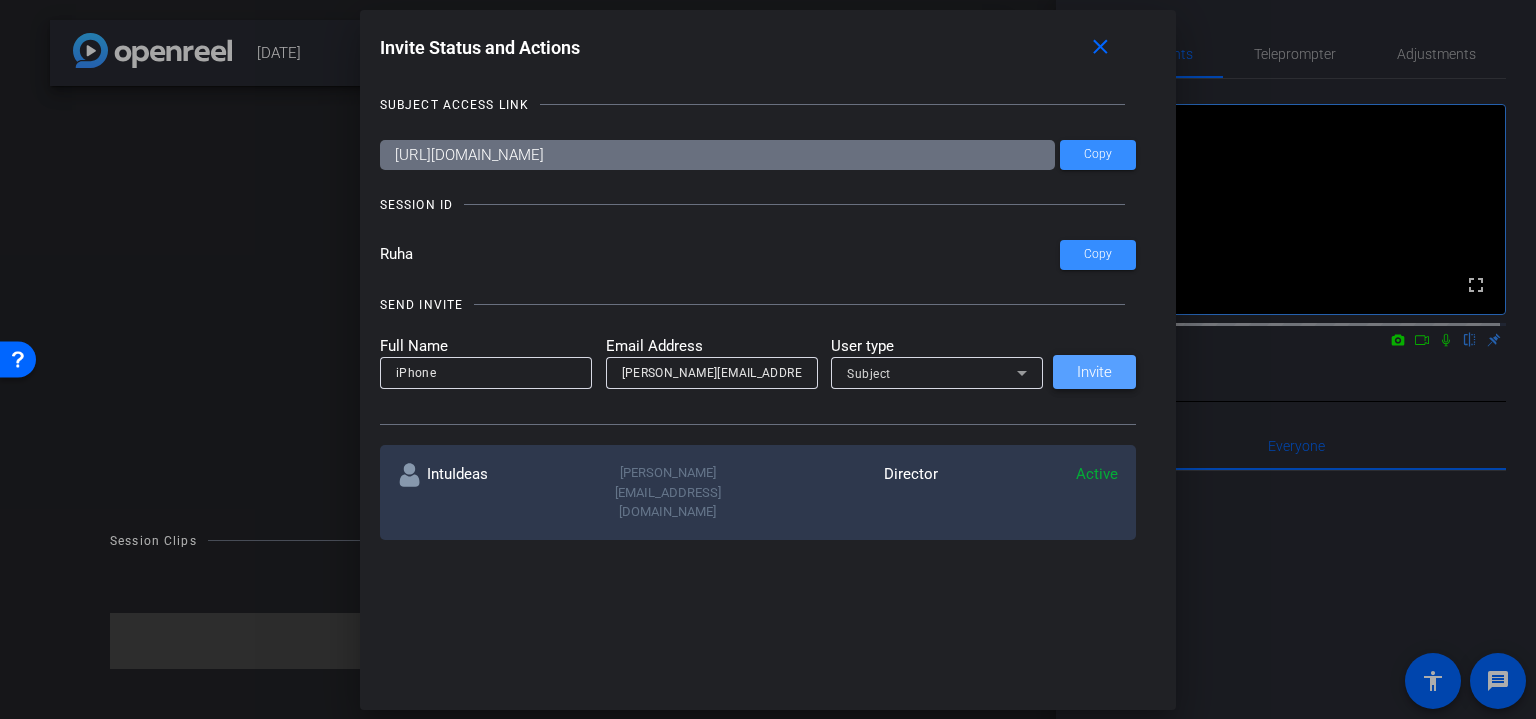 click at bounding box center [1094, 372] 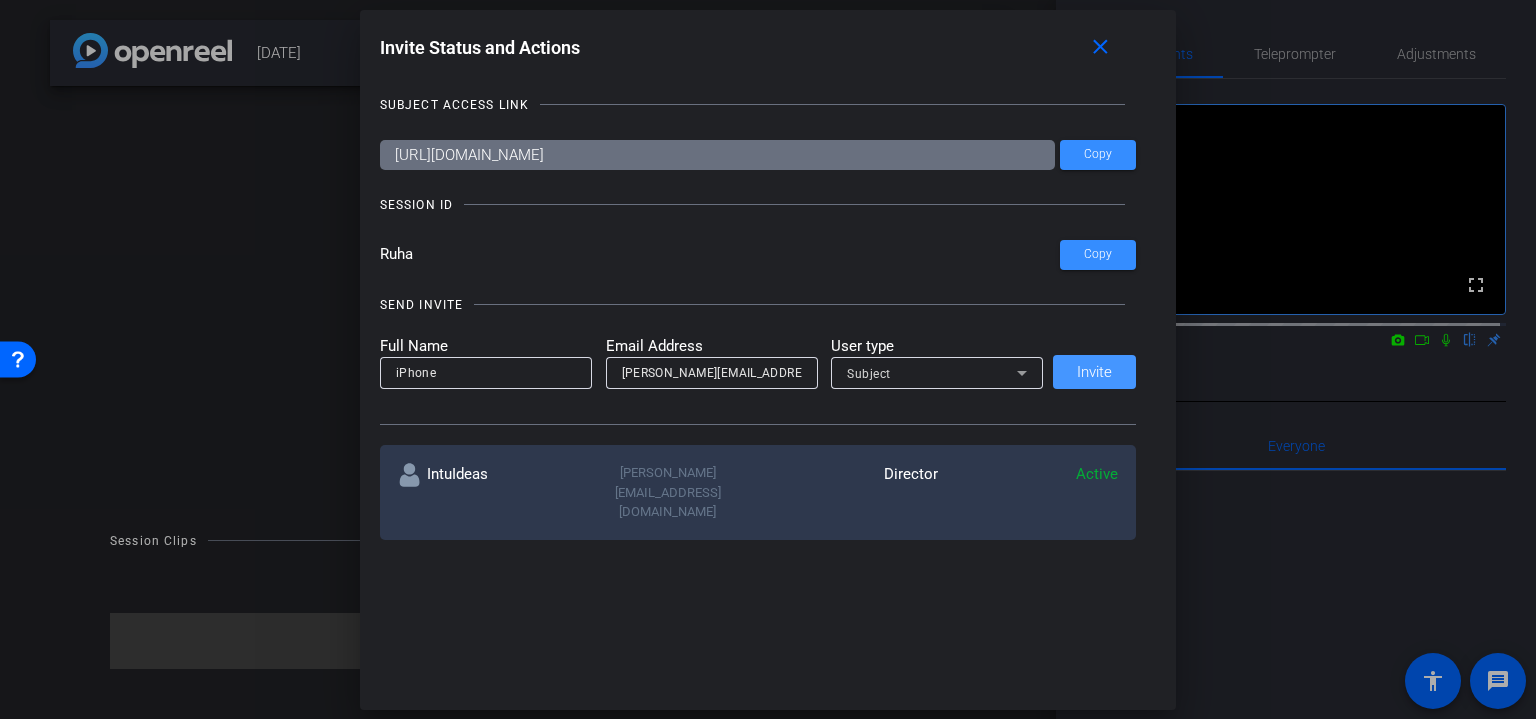 type 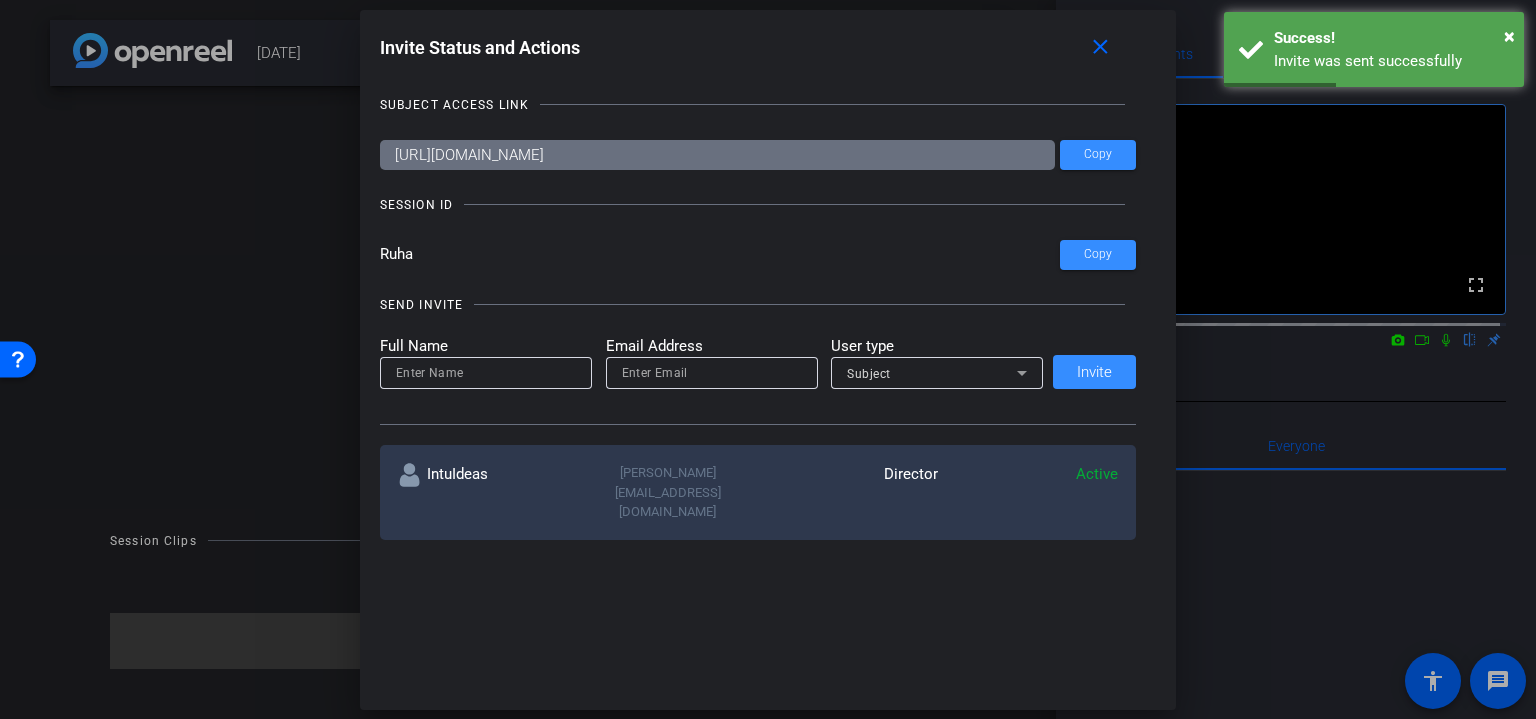 scroll, scrollTop: 221, scrollLeft: 0, axis: vertical 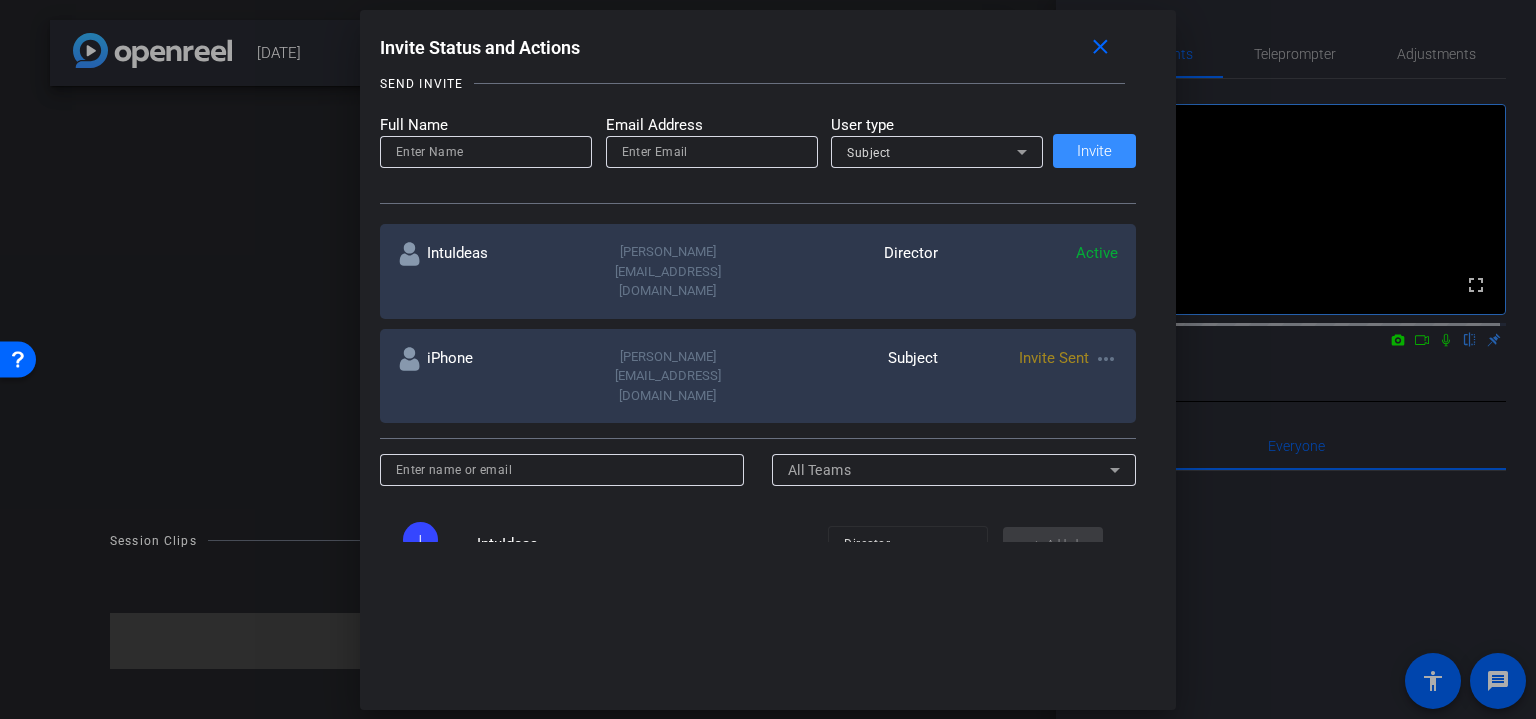 click on "more_horiz" at bounding box center (1106, 359) 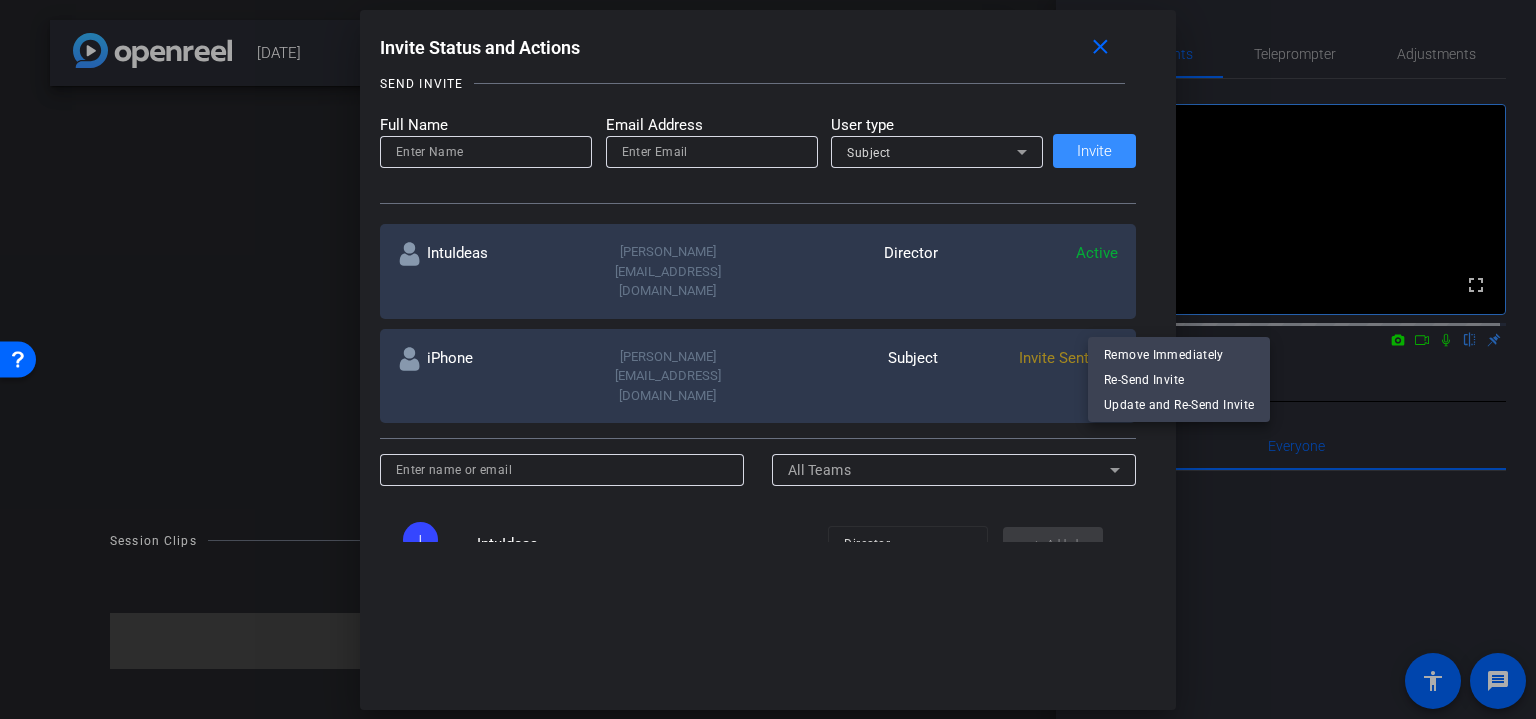 click at bounding box center [768, 359] 